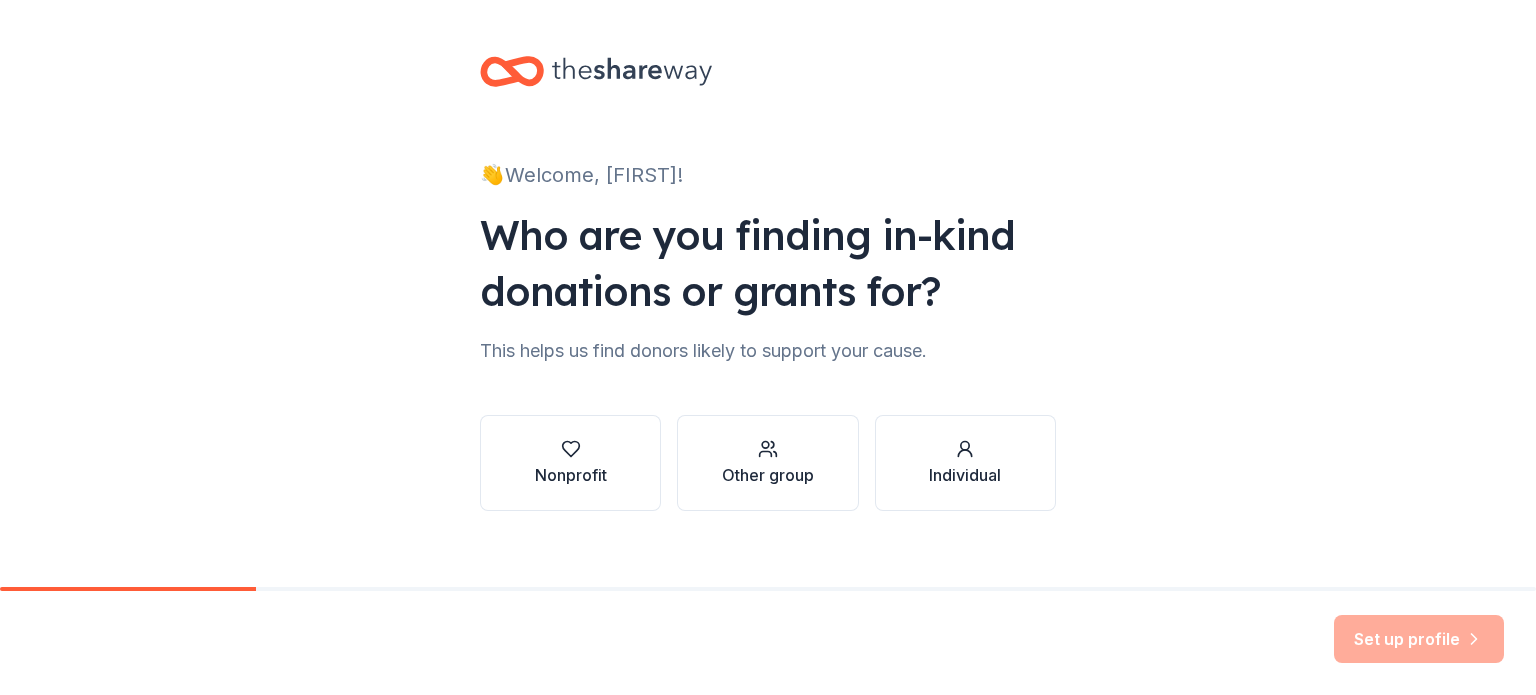 scroll, scrollTop: 0, scrollLeft: 0, axis: both 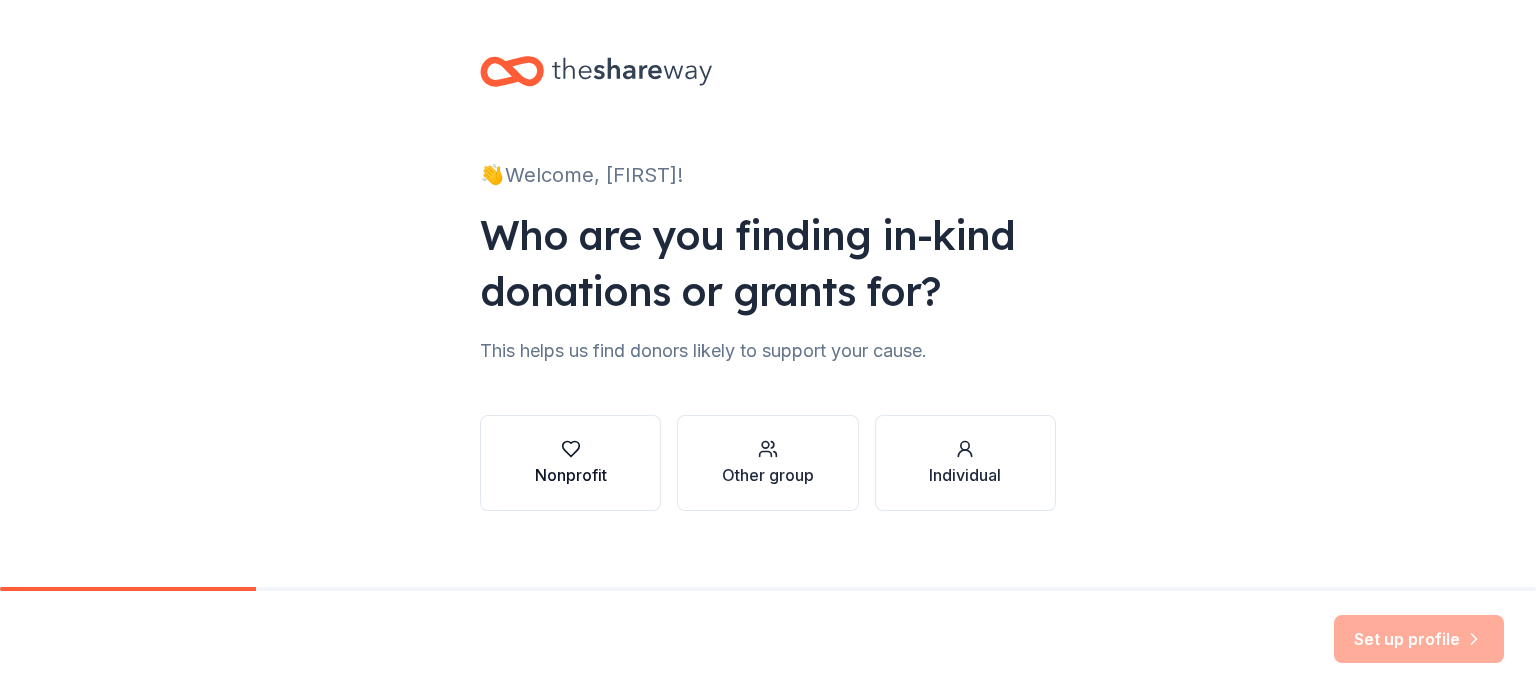 click on "Nonprofit" at bounding box center [571, 475] 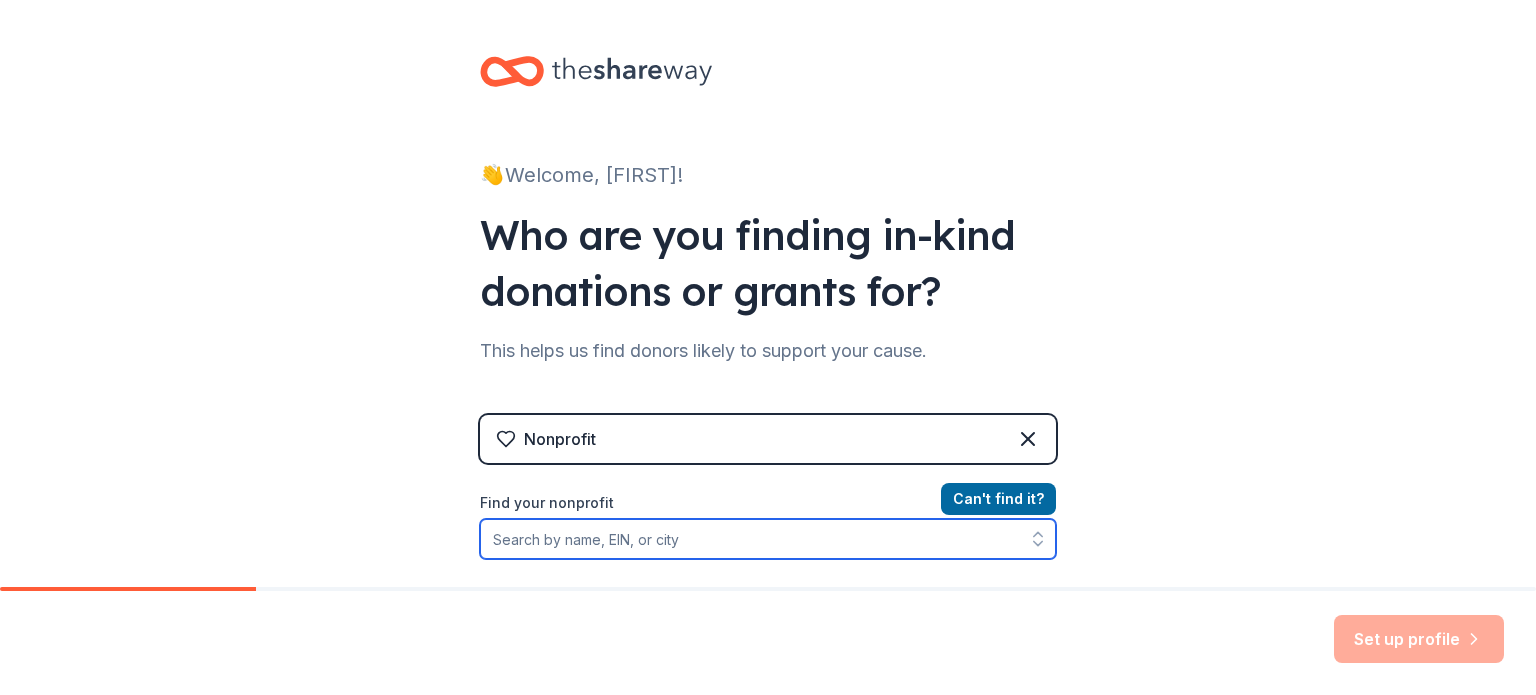 click on "Find your nonprofit" at bounding box center [768, 539] 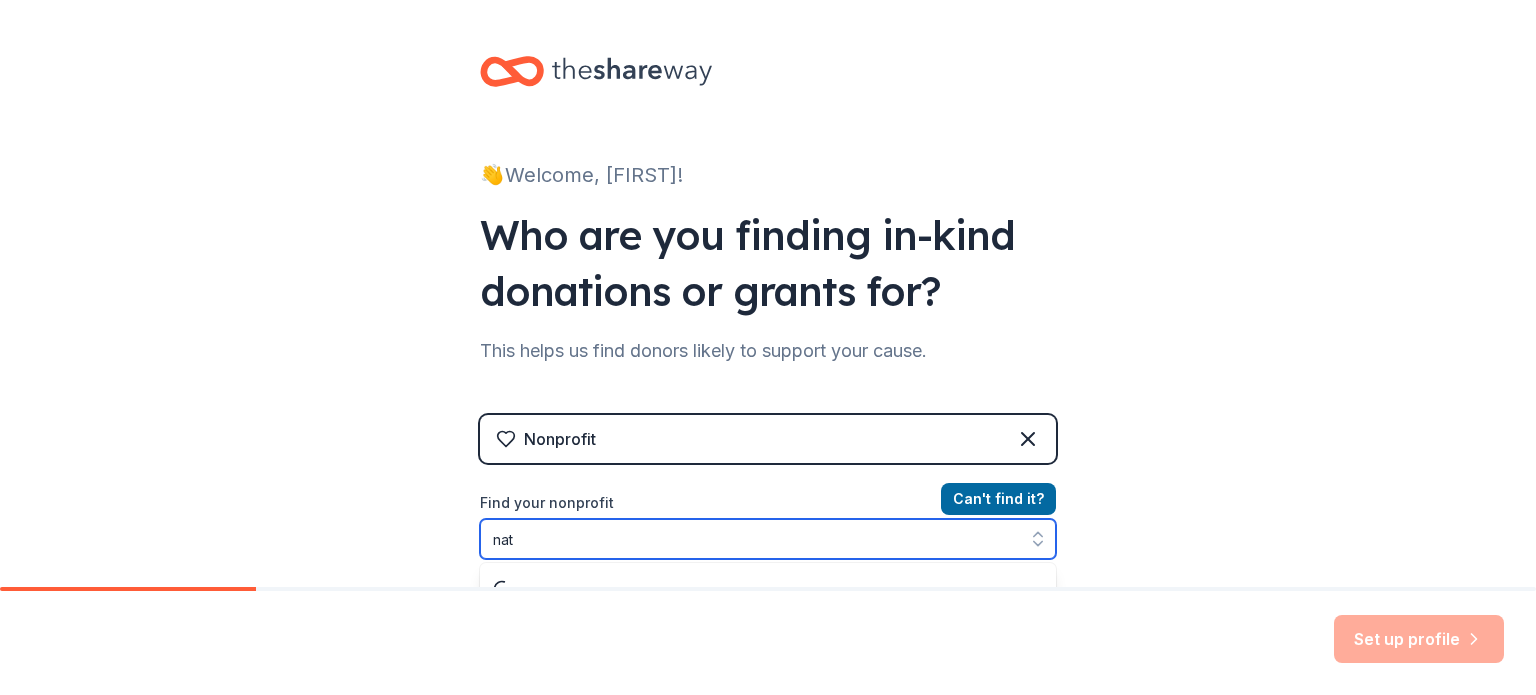 scroll, scrollTop: 72, scrollLeft: 0, axis: vertical 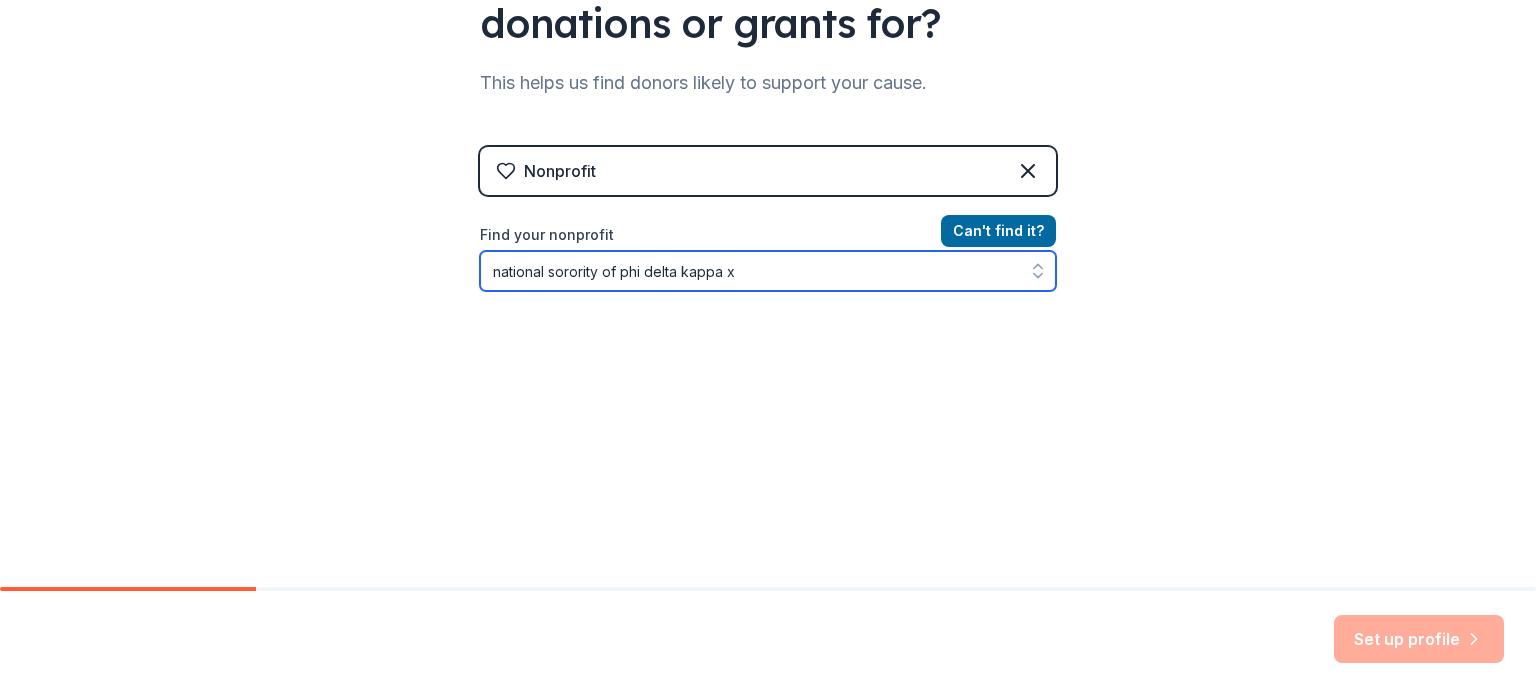 type on "national sorority of phi delta kappa xi" 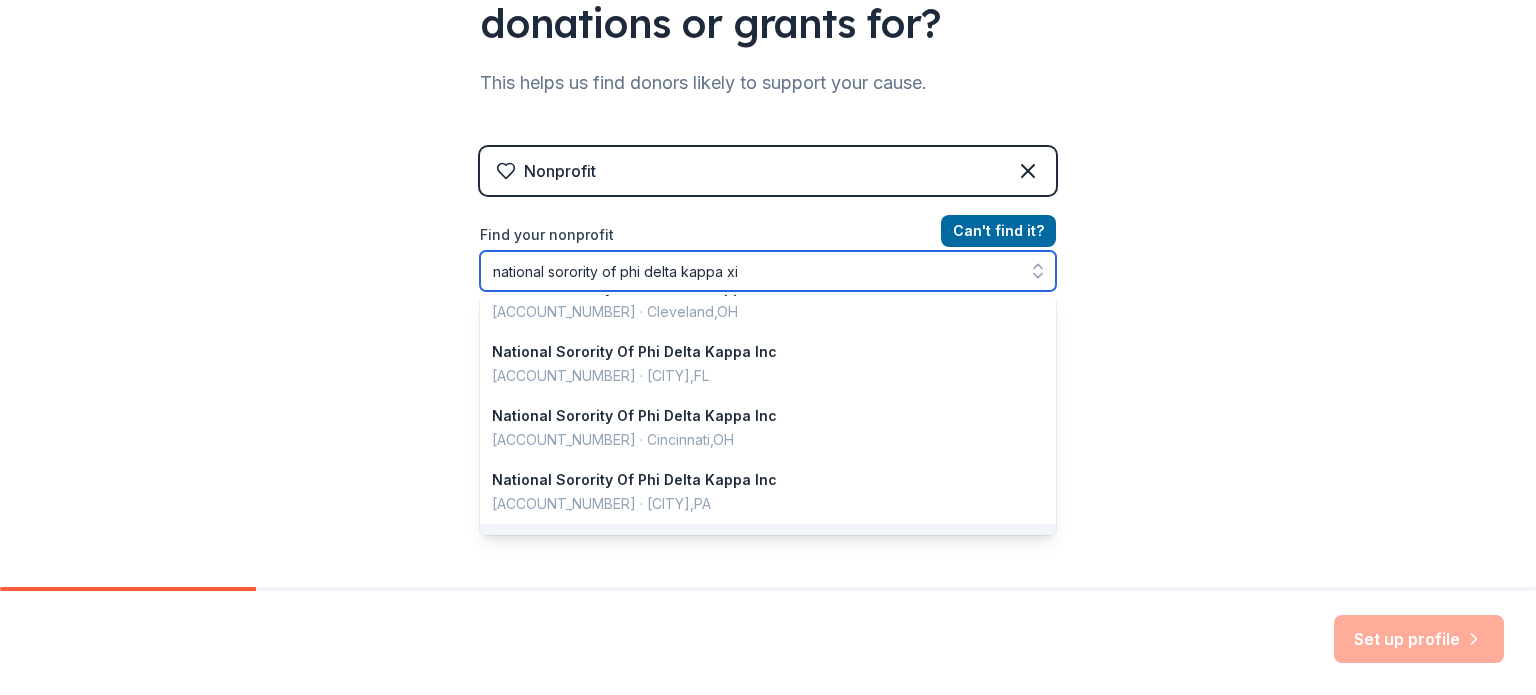 scroll, scrollTop: 121, scrollLeft: 0, axis: vertical 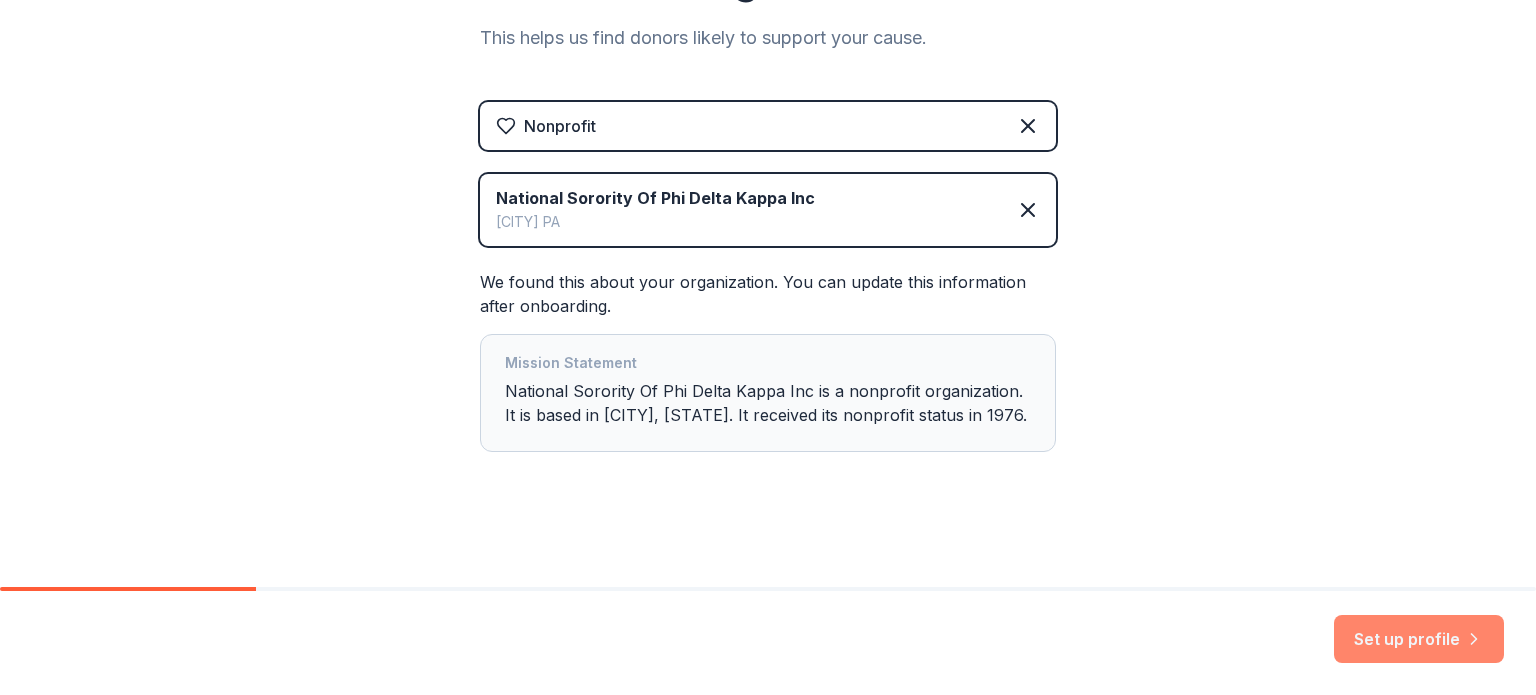 click 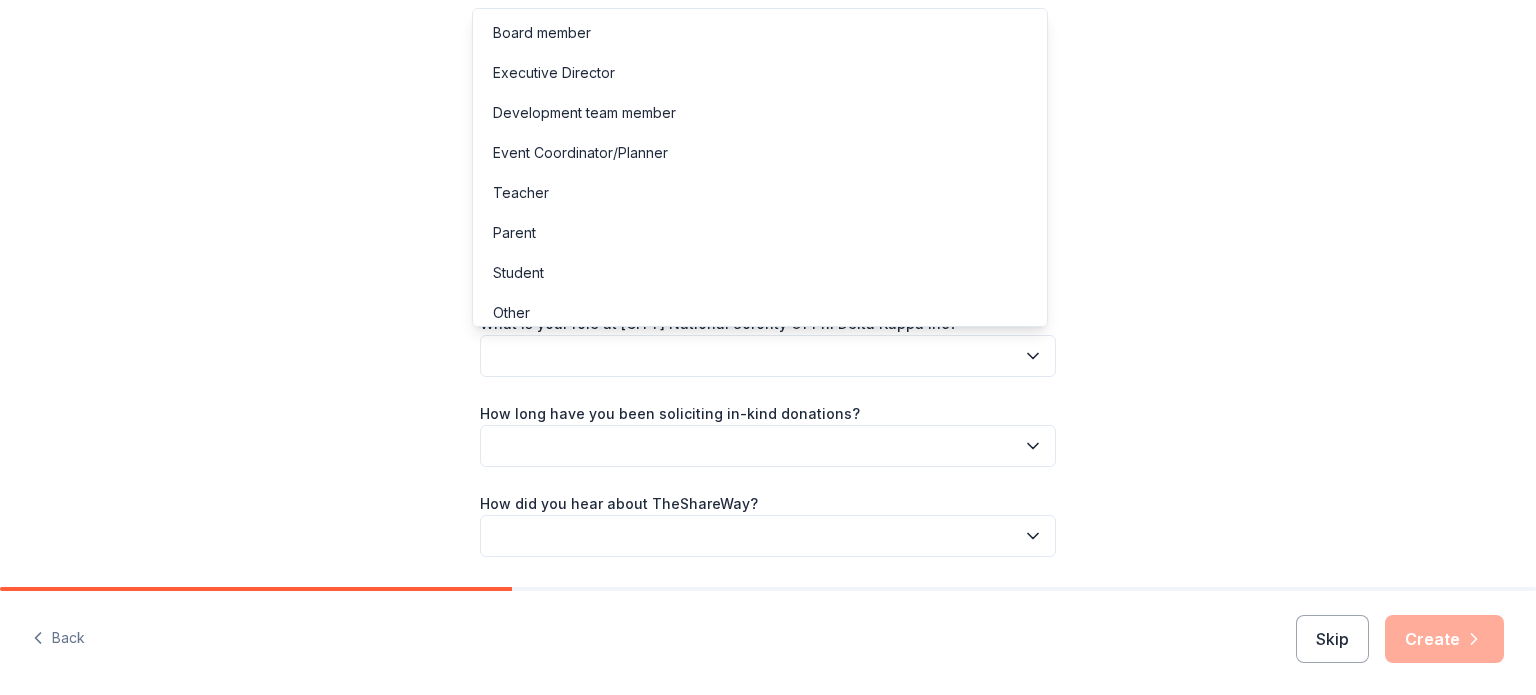 click at bounding box center [768, 356] 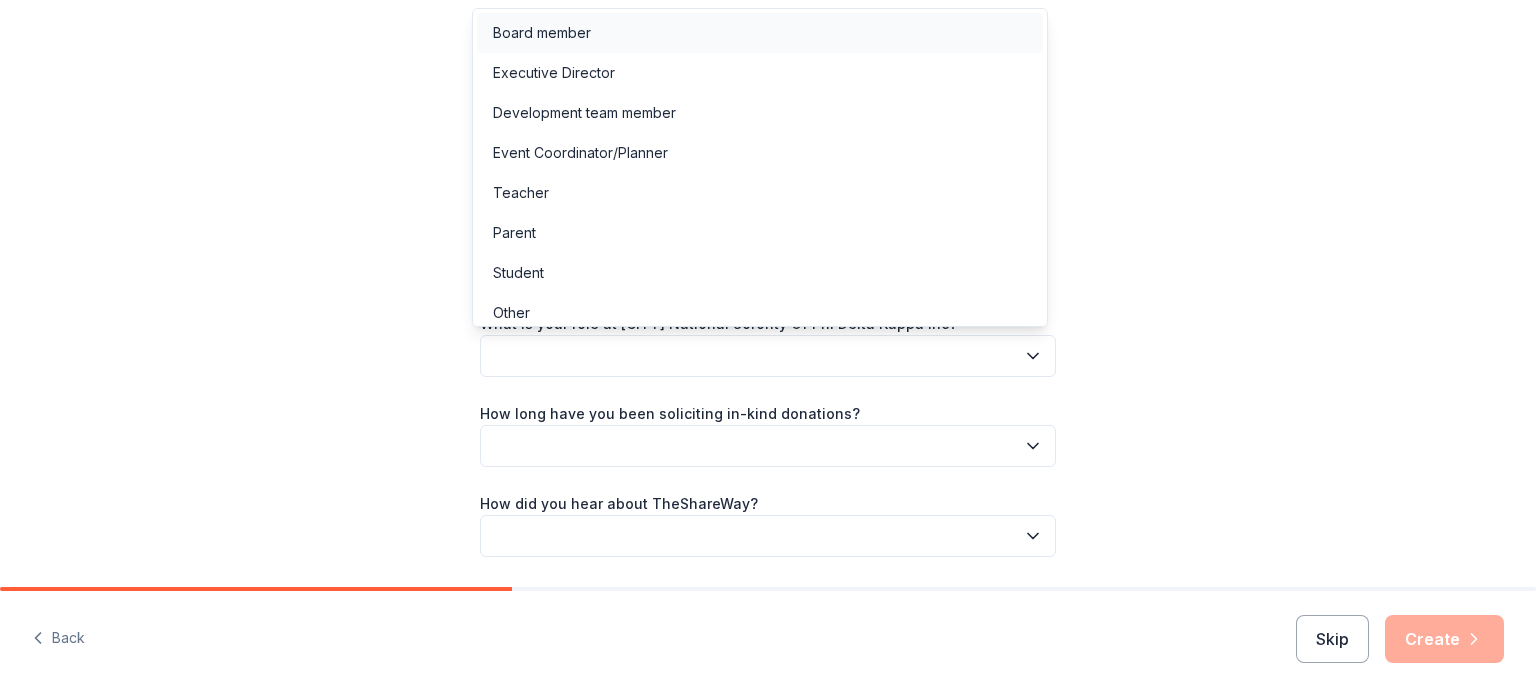 click on "Board member" at bounding box center [542, 33] 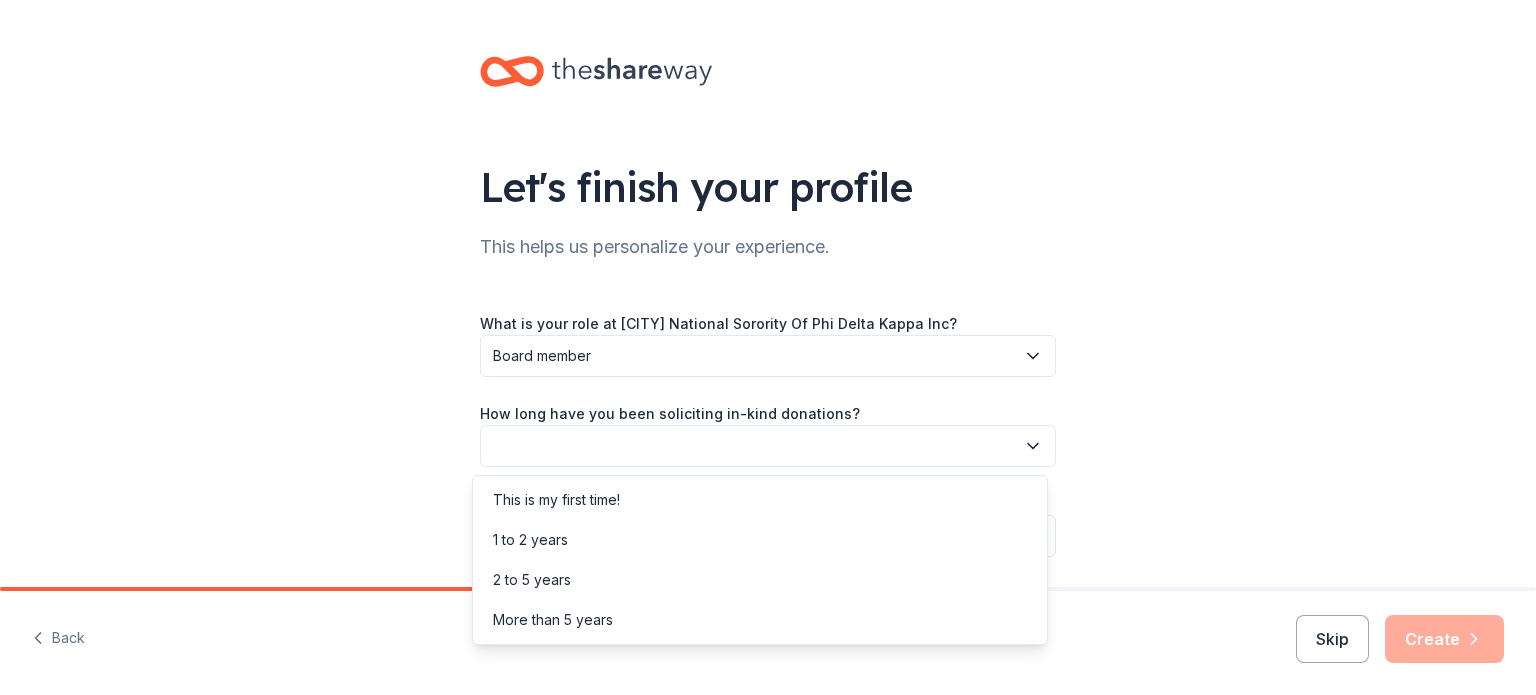 click at bounding box center (768, 446) 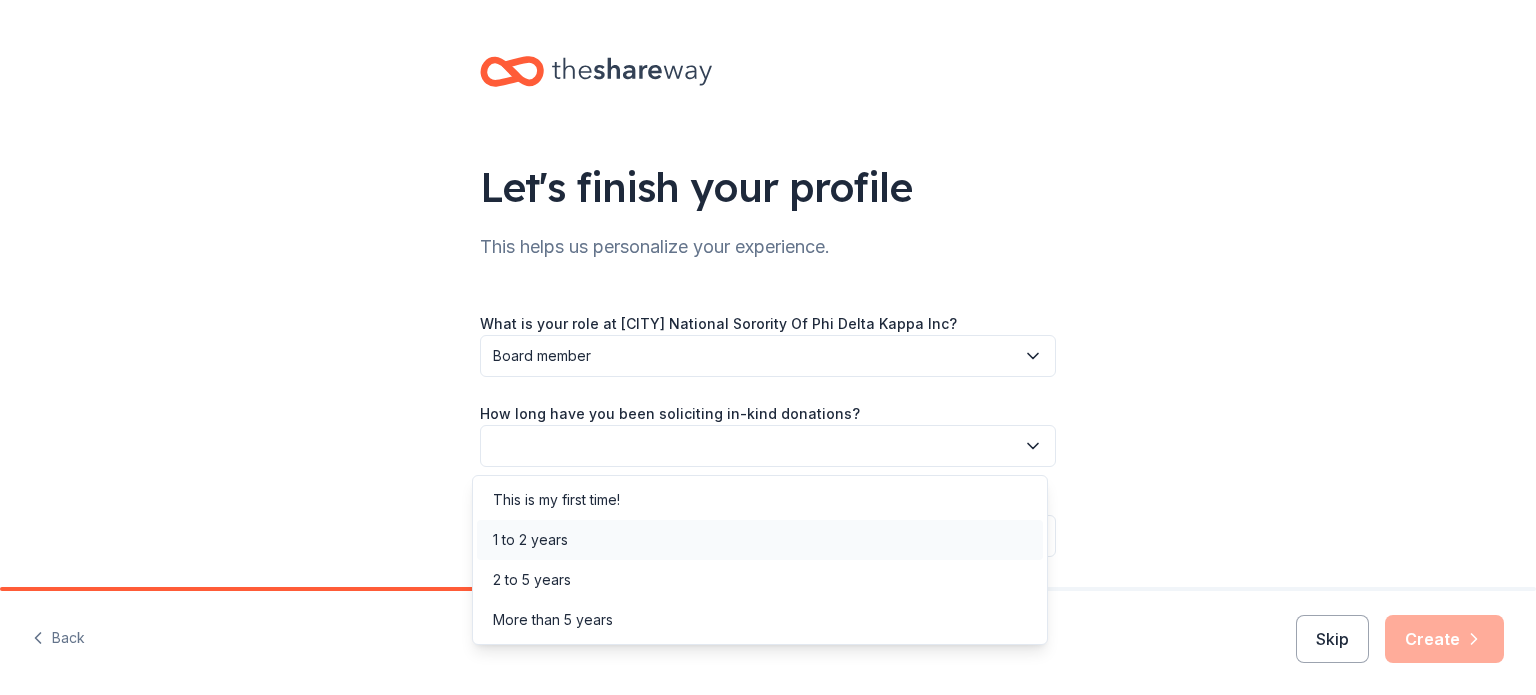 click on "1 to 2 years" at bounding box center [760, 540] 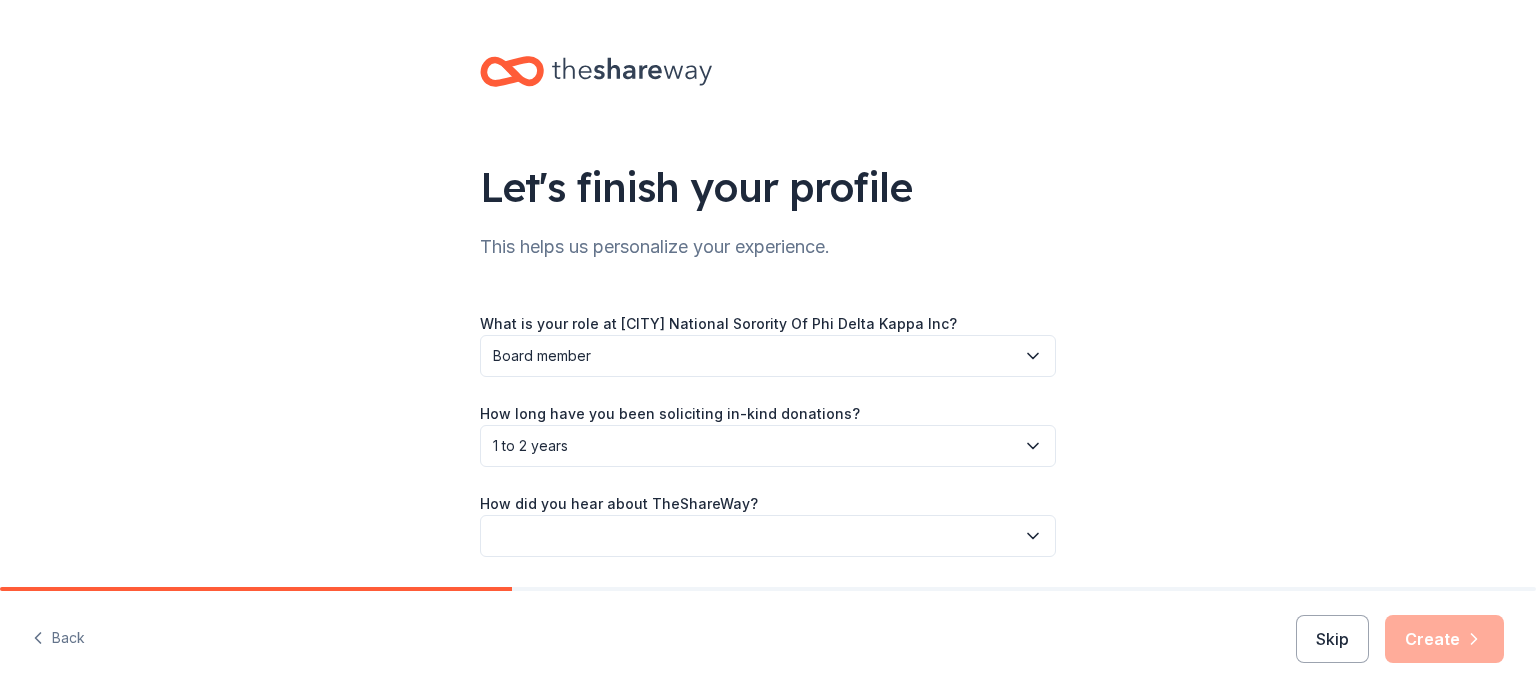 click at bounding box center (768, 536) 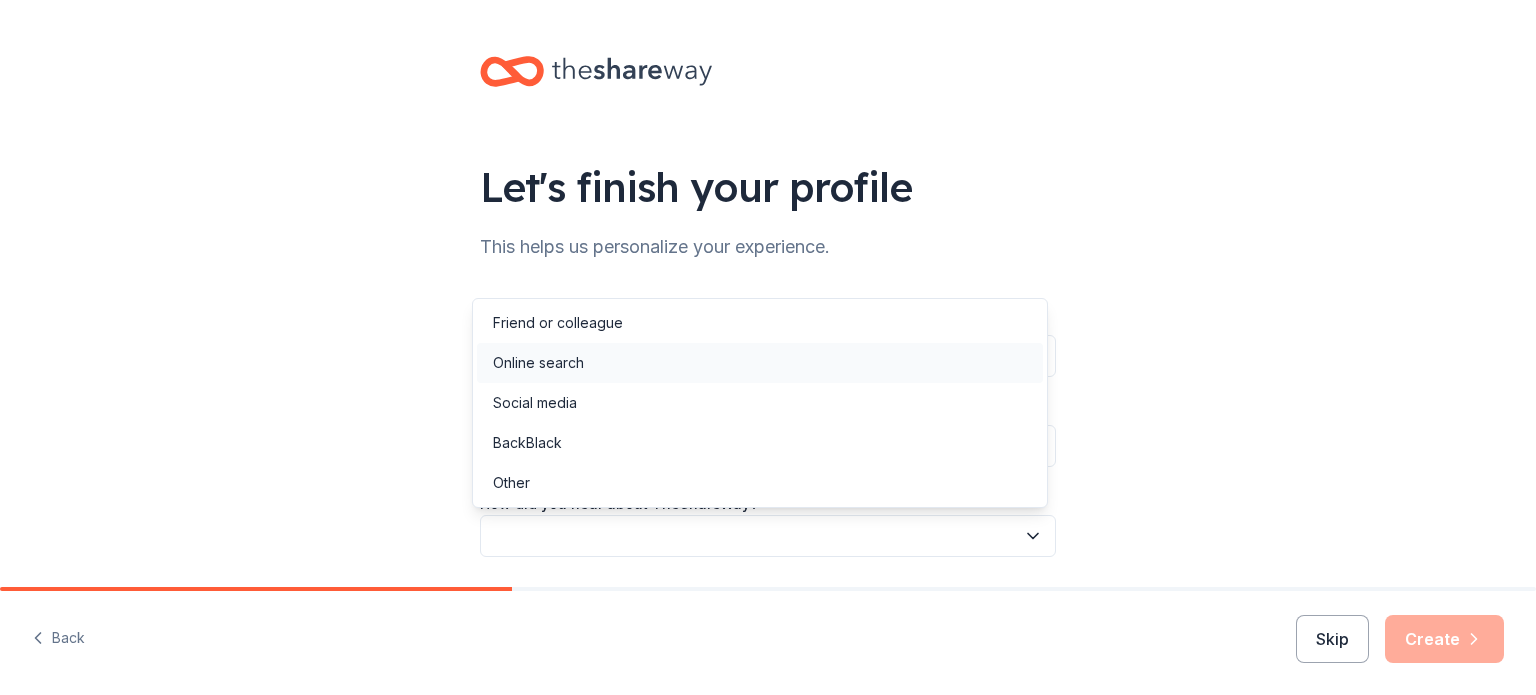 click on "Online search" at bounding box center [538, 363] 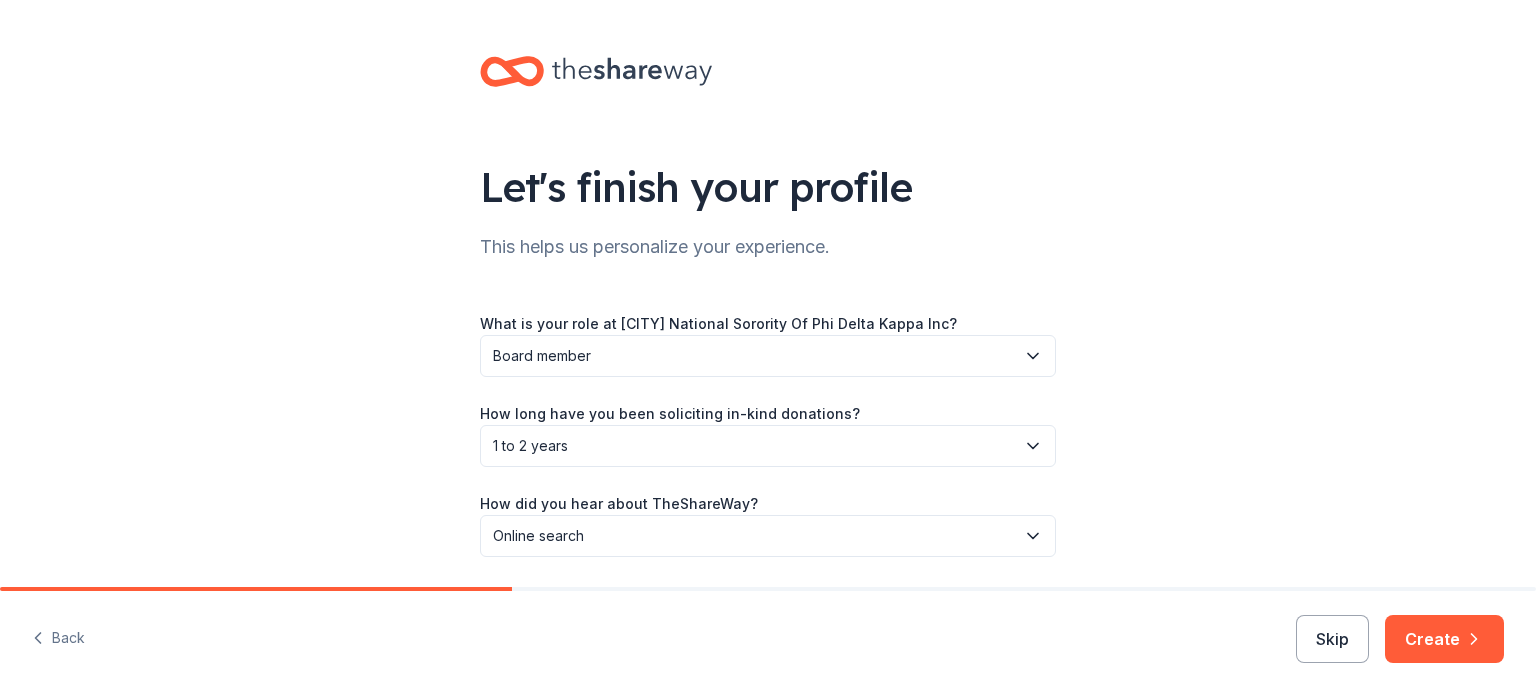 scroll, scrollTop: 65, scrollLeft: 0, axis: vertical 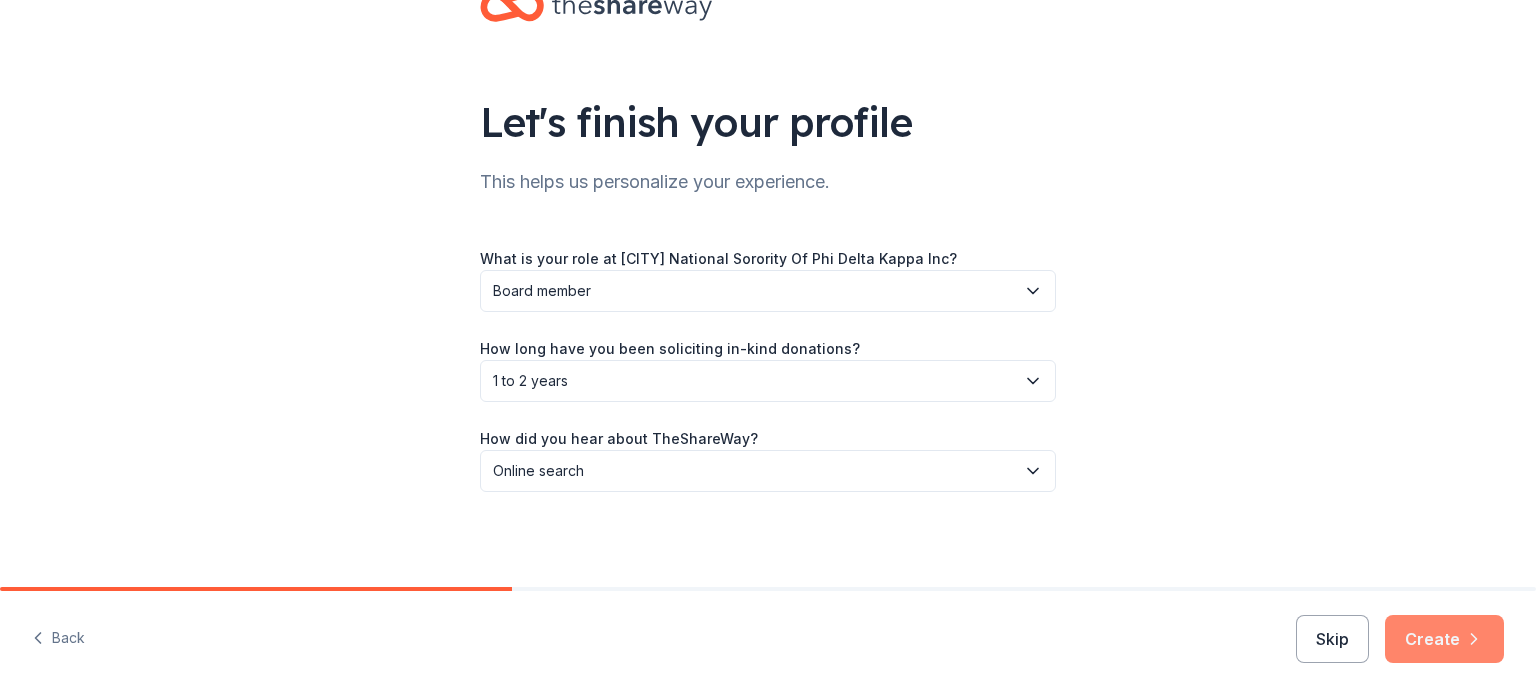 click on "Create" at bounding box center (1444, 639) 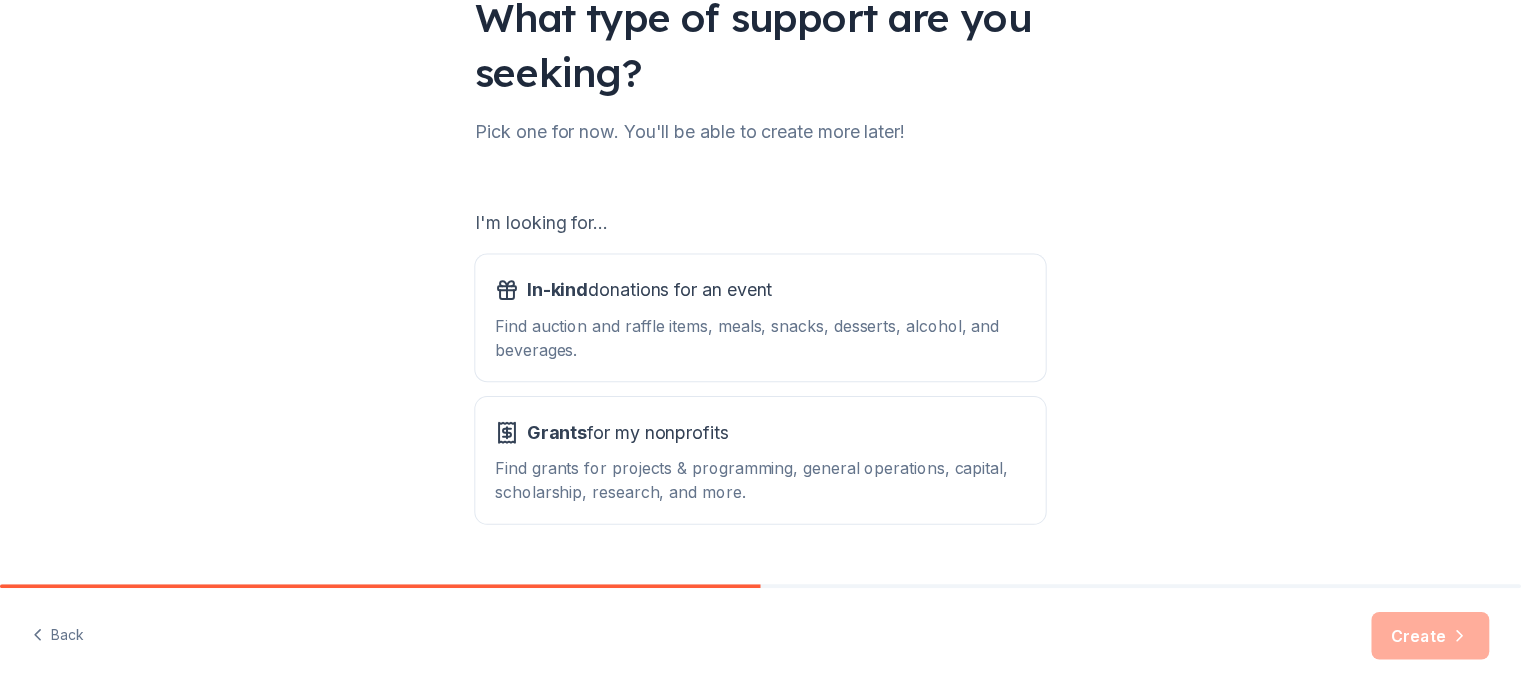 scroll, scrollTop: 220, scrollLeft: 0, axis: vertical 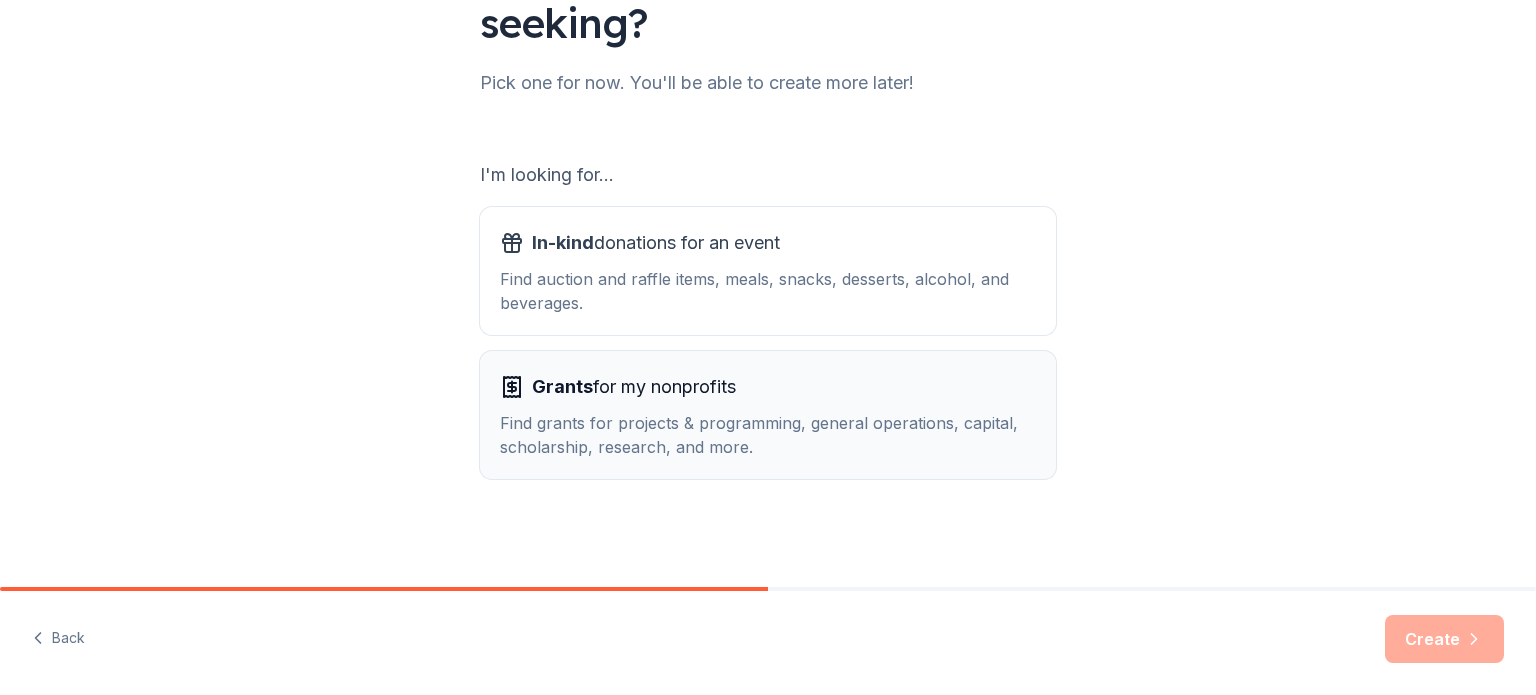 click on "Find grants for projects & programming, general operations, capital, scholarship, research, and more." at bounding box center [768, 435] 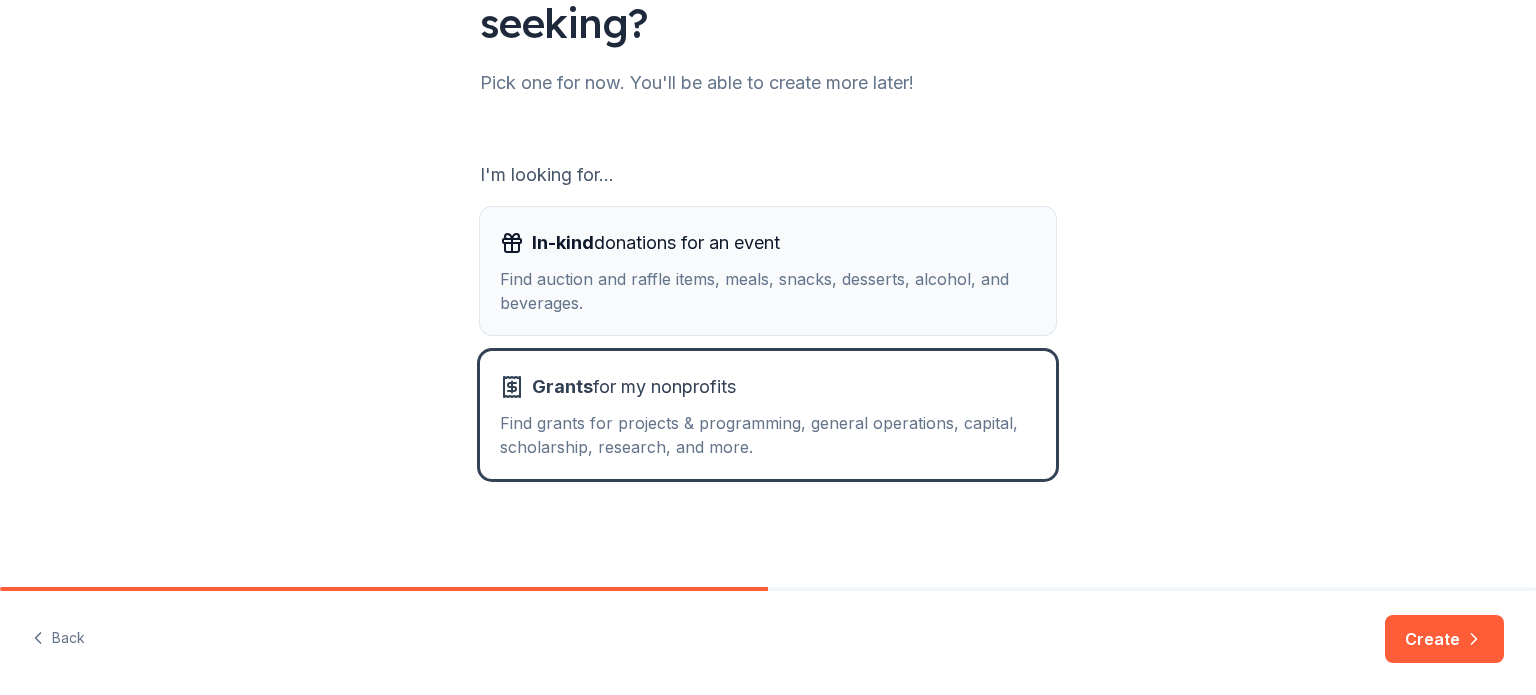 click on "Find auction and raffle items, meals, snacks, desserts, alcohol, and beverages." at bounding box center [768, 291] 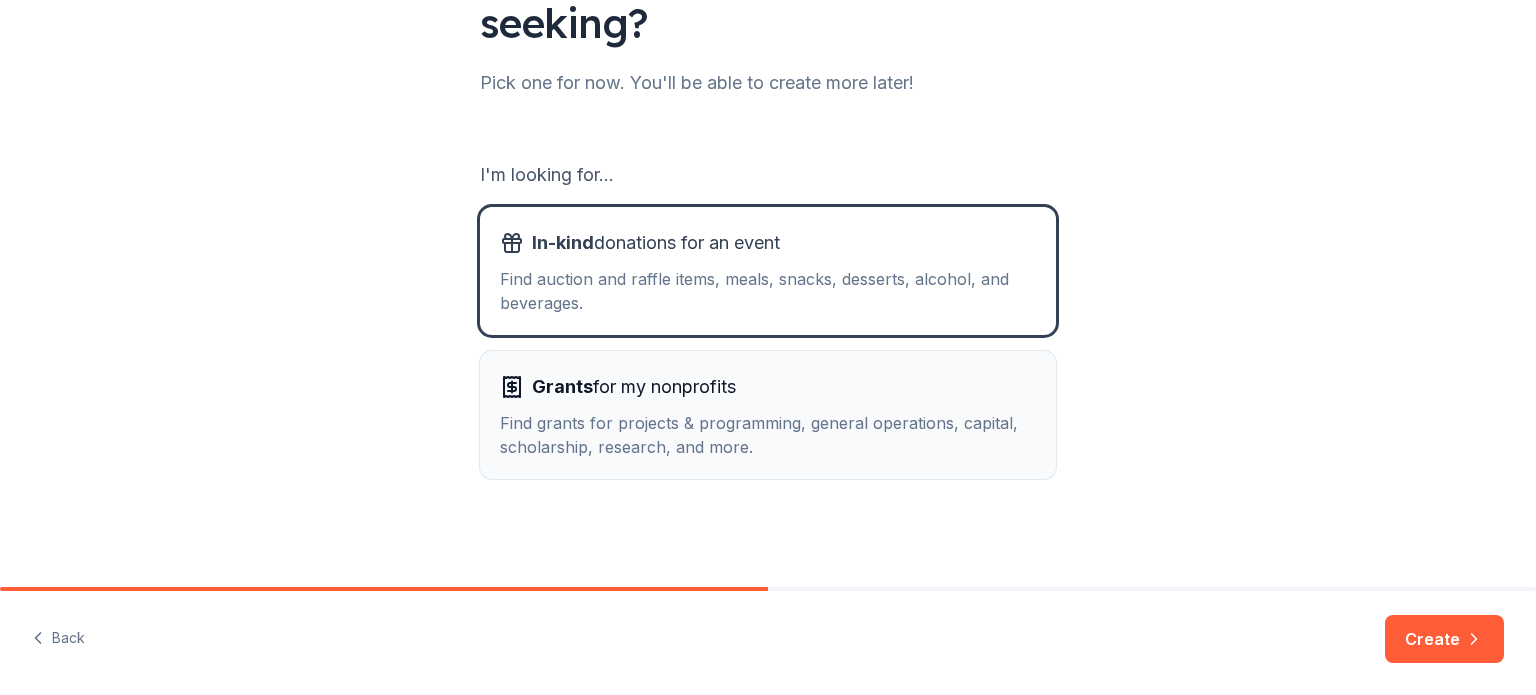 click on "Find grants for projects & programming, general operations, capital, scholarship, research, and more." at bounding box center (768, 435) 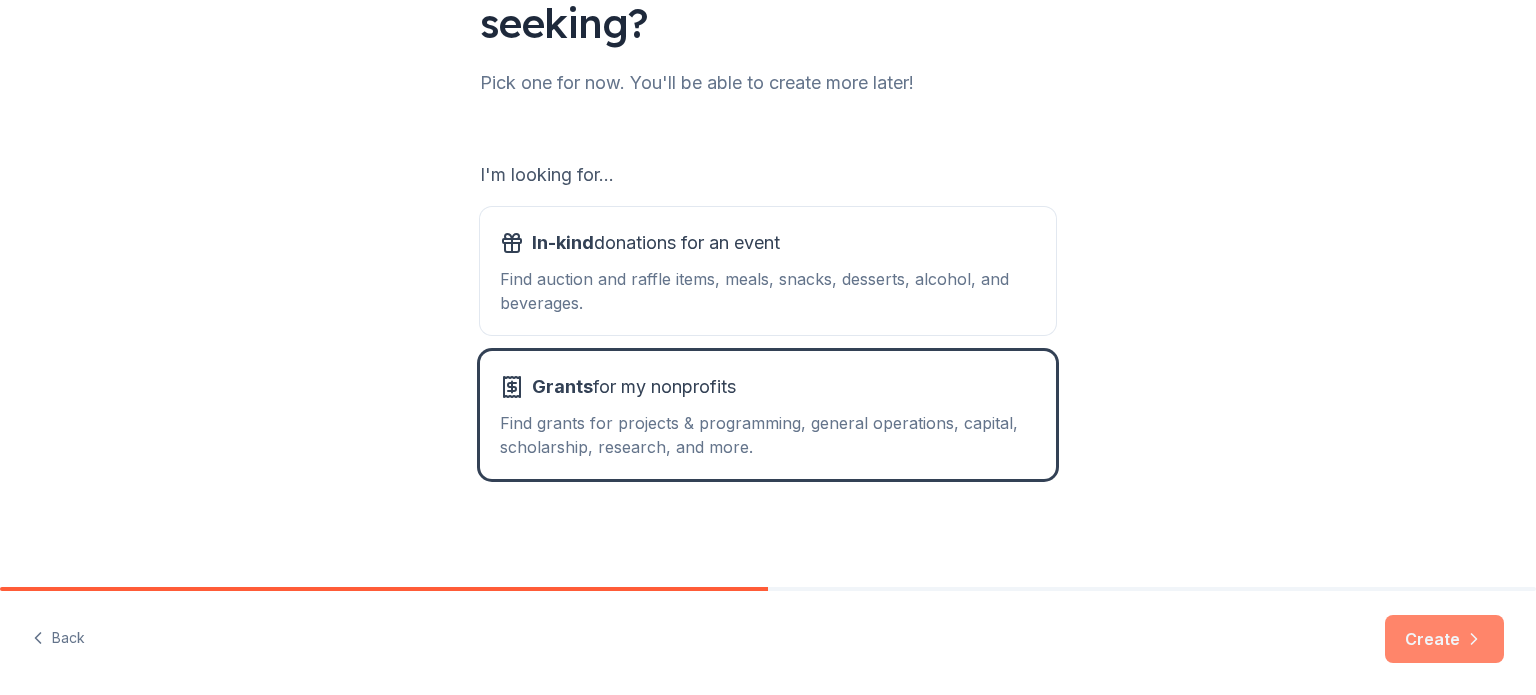 click on "Create" at bounding box center [1444, 639] 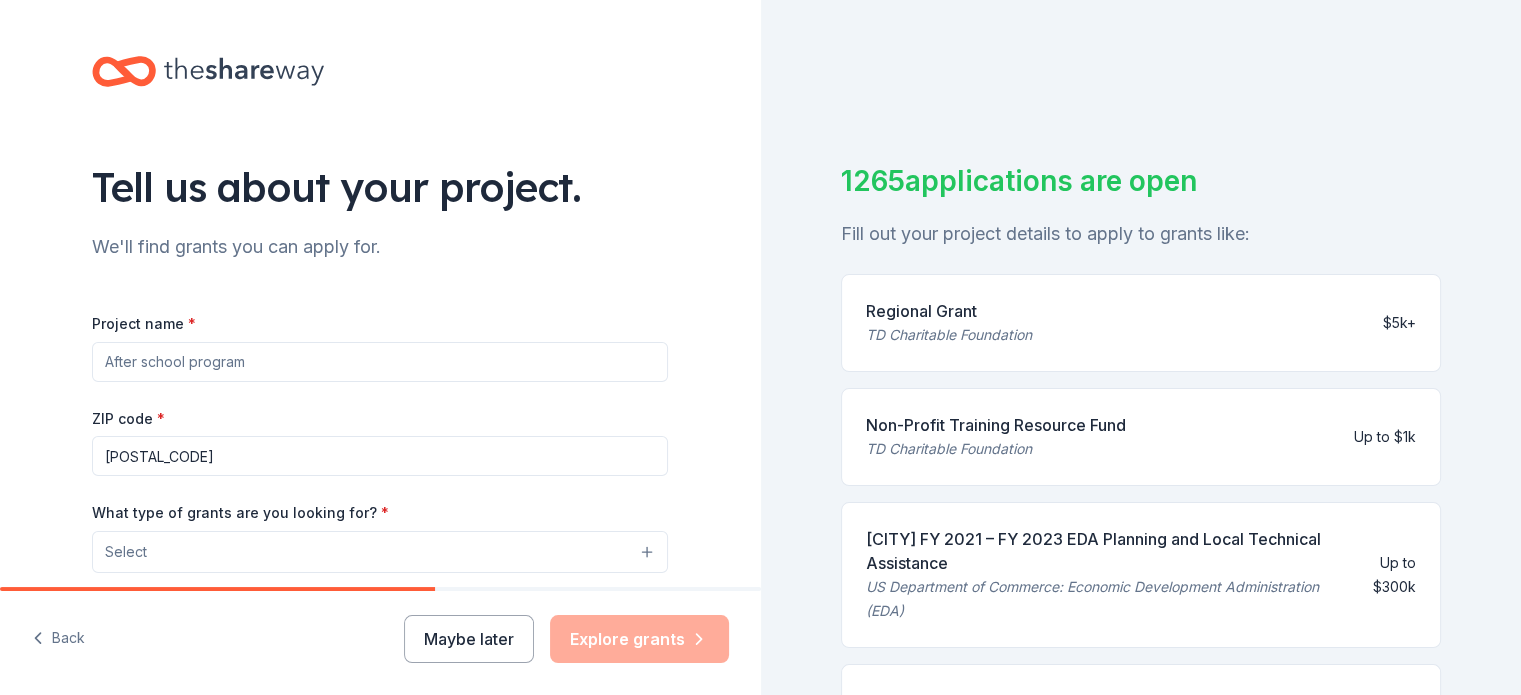 scroll, scrollTop: 24, scrollLeft: 0, axis: vertical 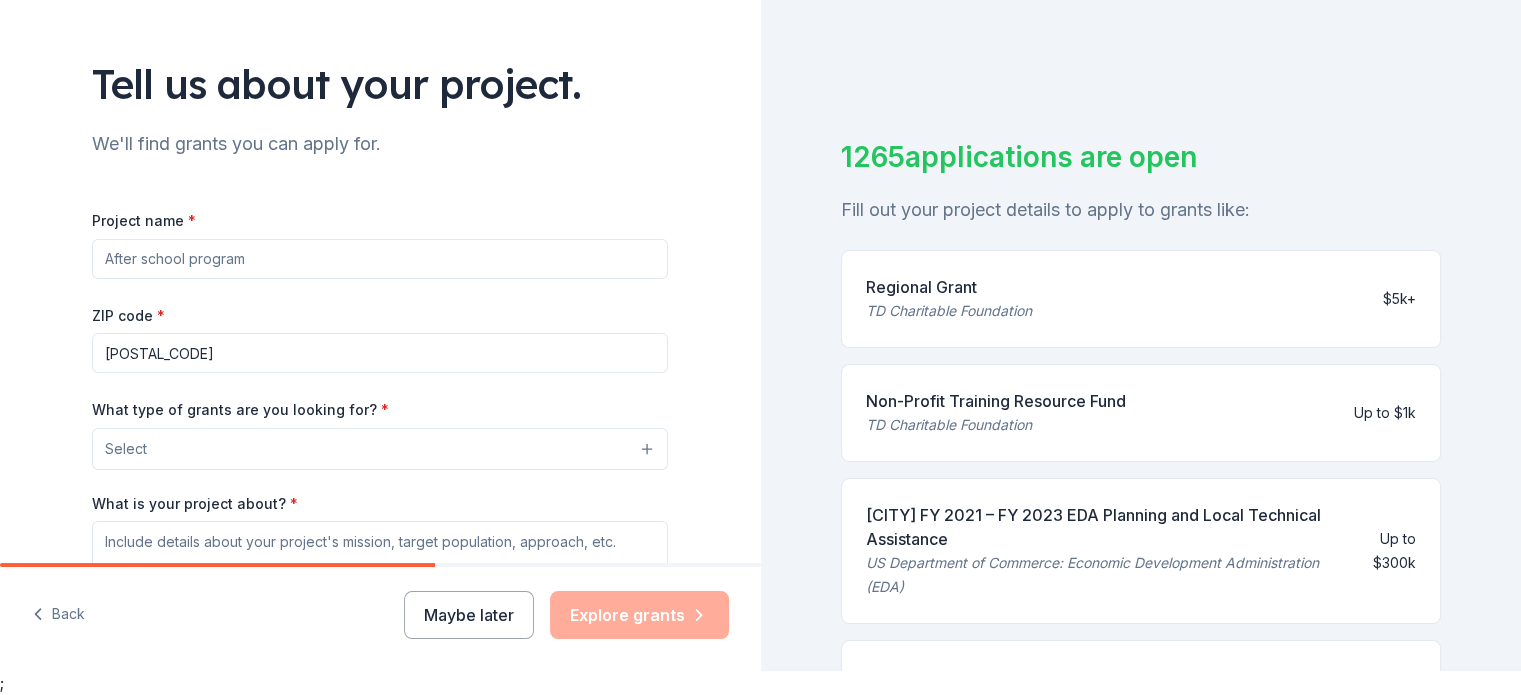 click on "Project name * ZIP code * [POSTAL_CODE] What type of grants are you looking for? * Select What is your project about? * We use this to match you to relevant grant opportunities.   See examples We recommend at least 300 characters to get the best grant matches. Send me reminders Email me reminders of grant application deadlines" at bounding box center (380, 482) 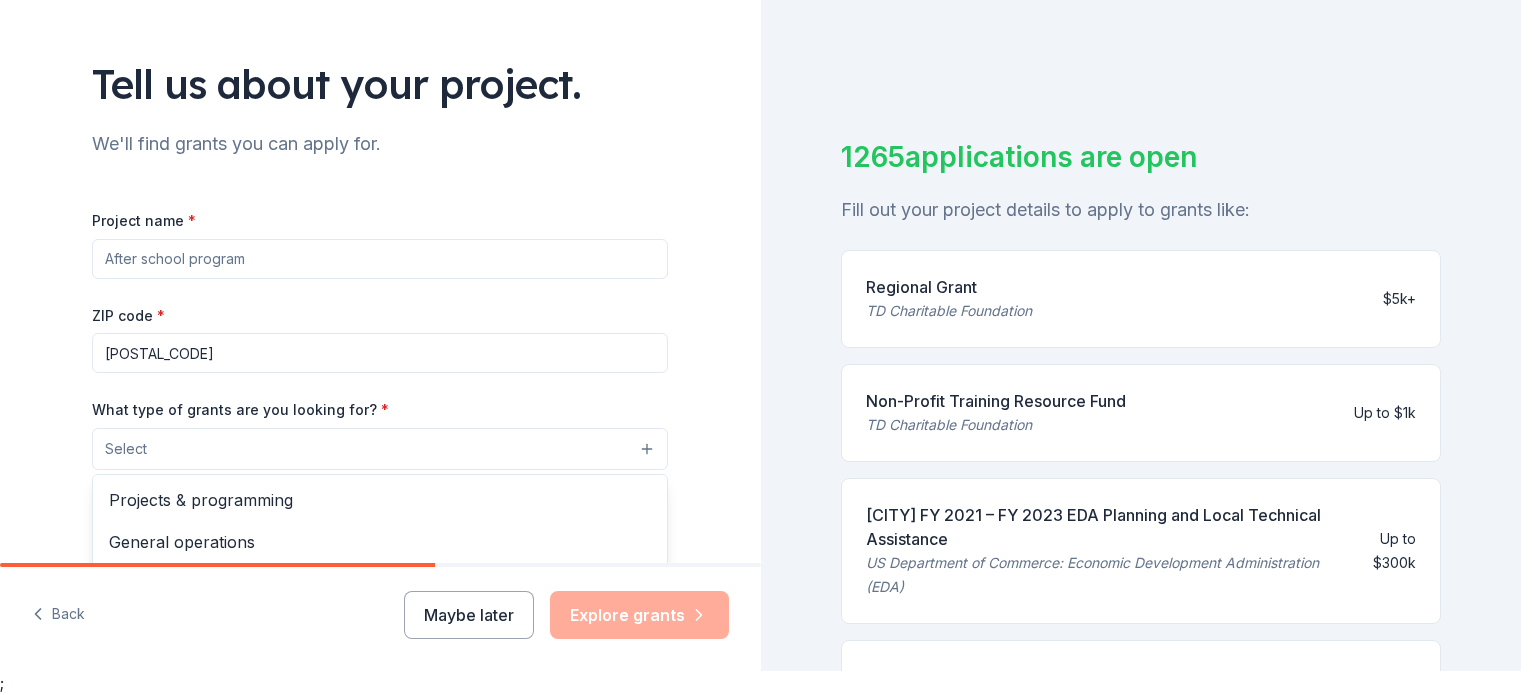 click on "Select" at bounding box center (380, 449) 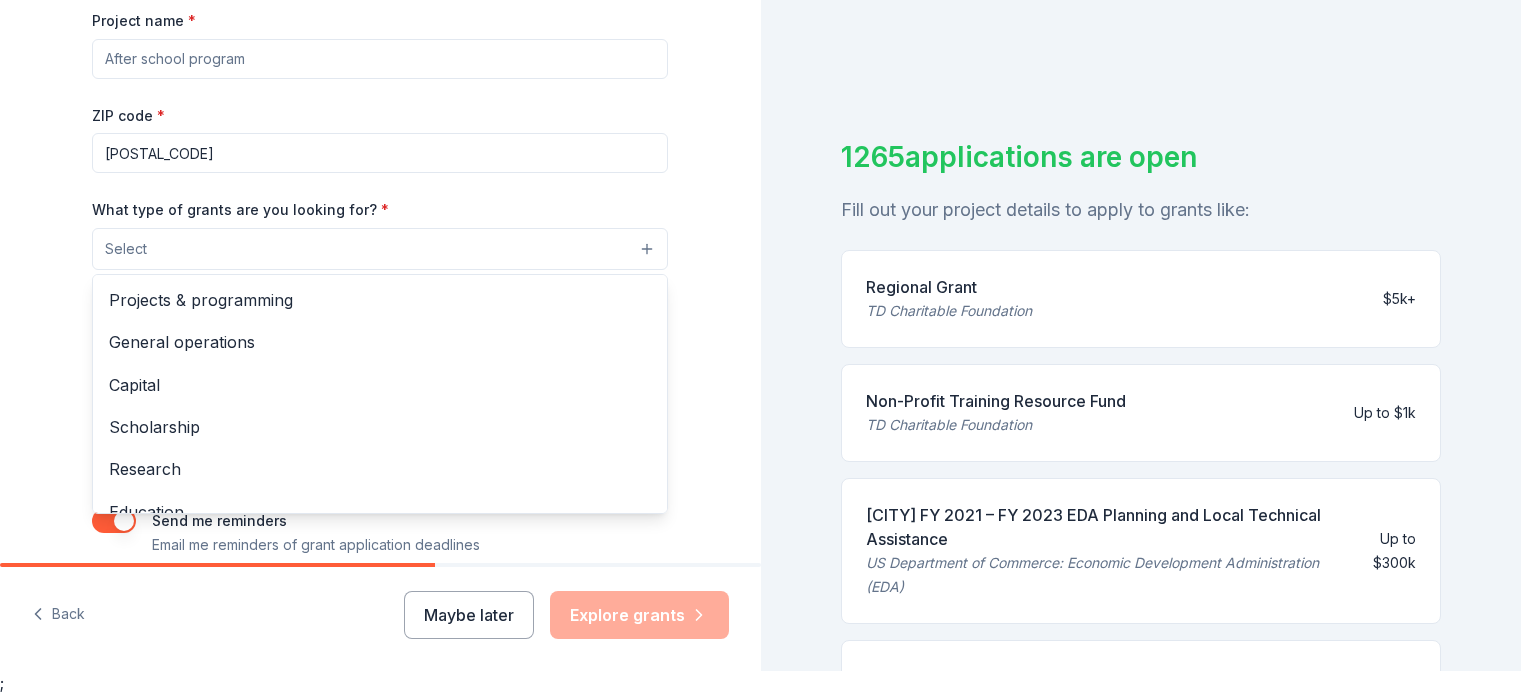 scroll, scrollTop: 333, scrollLeft: 0, axis: vertical 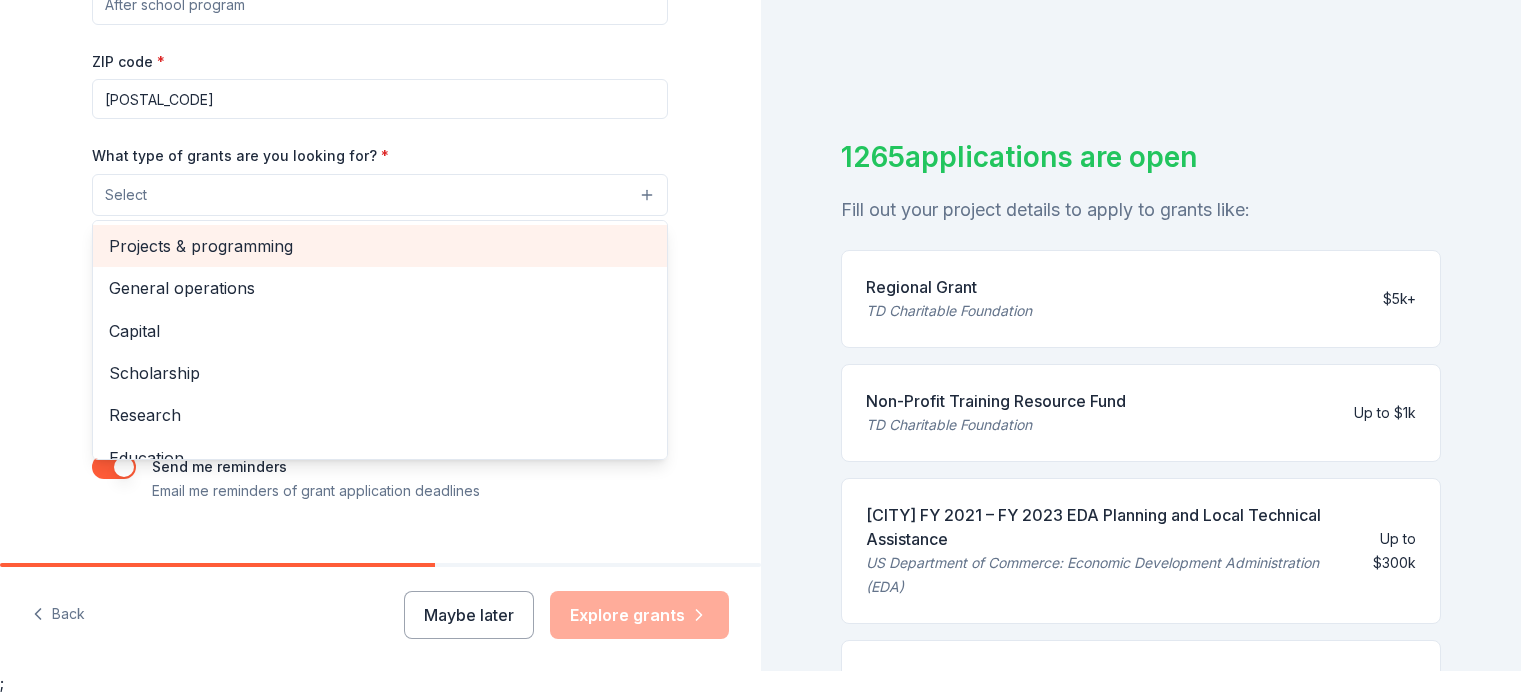 click on "Projects & programming" at bounding box center (380, 246) 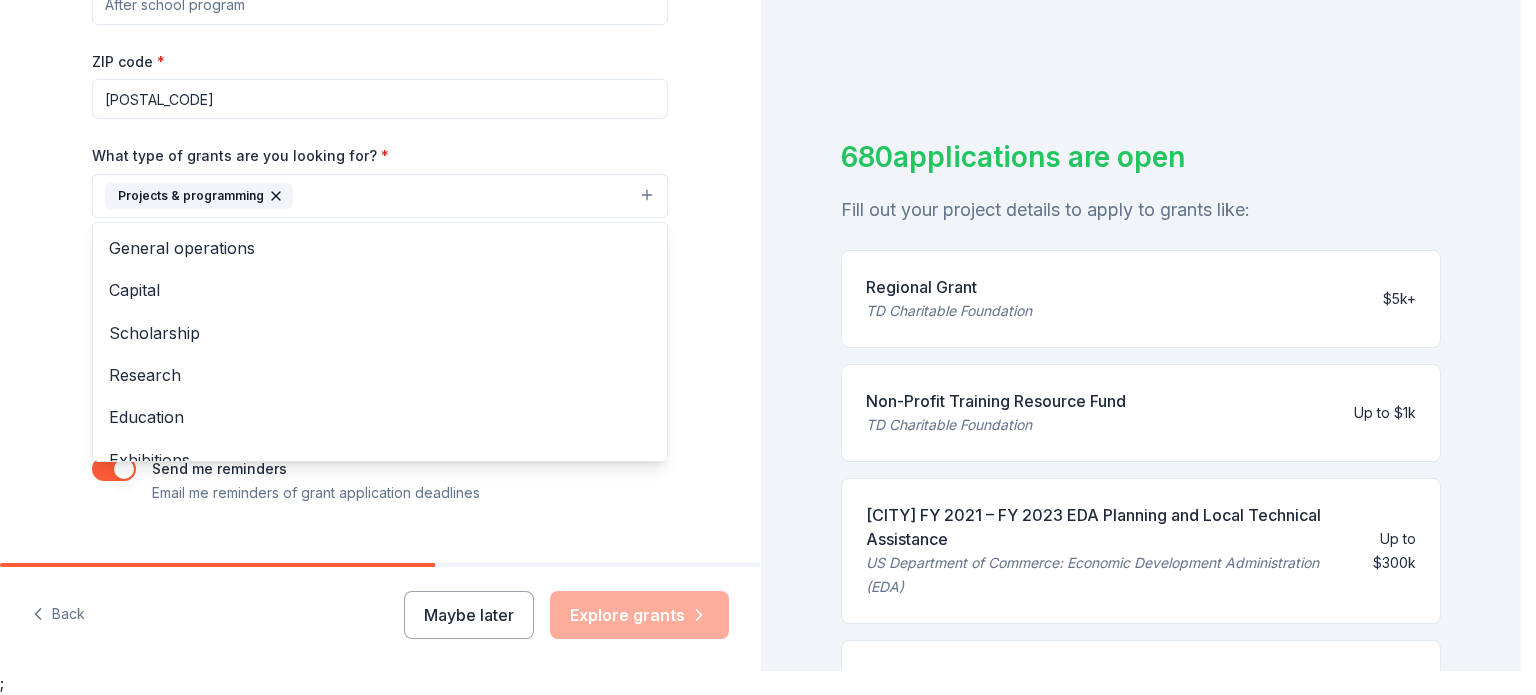 click on "Project name * ZIP code * [POSTAL_CODE] What type of grants are you looking for? * Projects & programming General operations Capital Scholarship Research Education Exhibitions Conference Training and capacity building Fellowship Other What is your project about? * We use this to match you to relevant grant opportunities.   See examples We recommend at least 300 characters to get the best grant matches. Send me reminders Email me reminders of grant application deadlines" at bounding box center (380, 229) 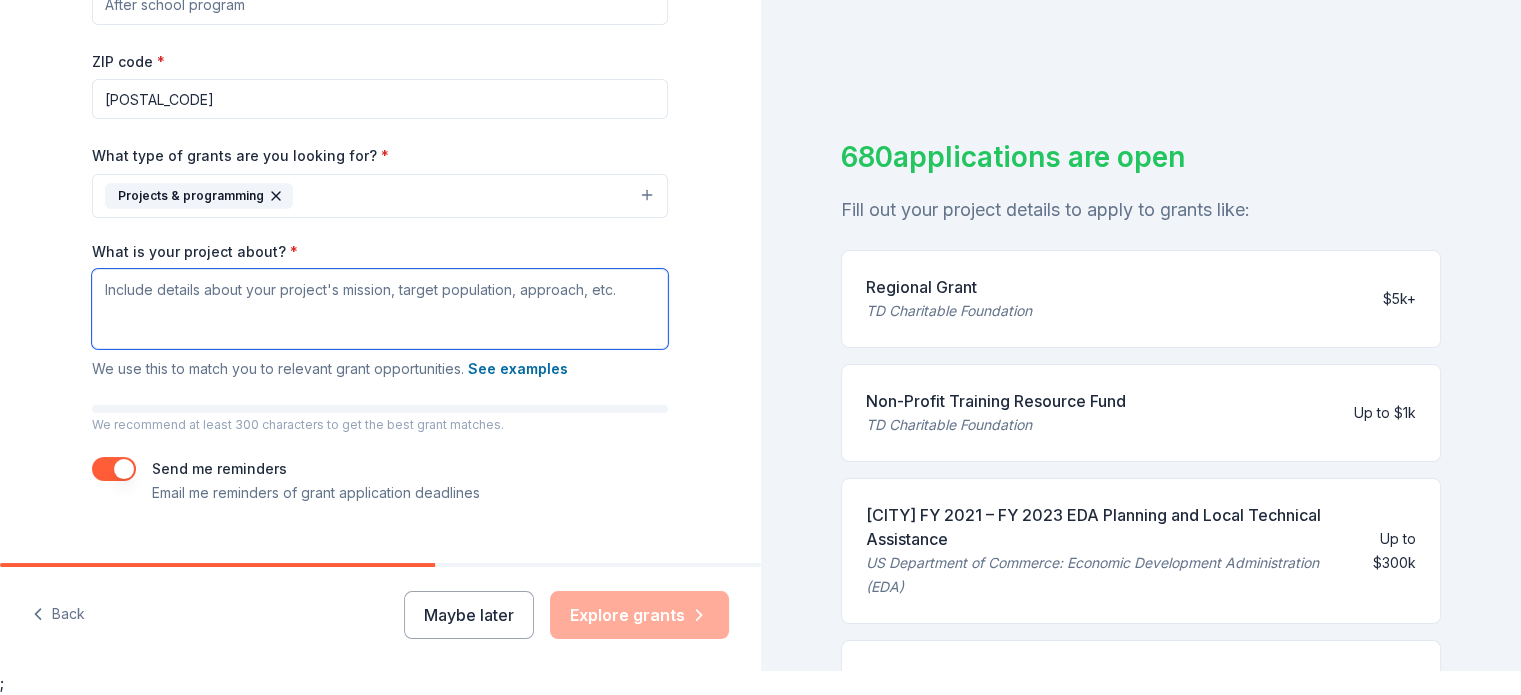 click on "What is your project about? *" at bounding box center (380, 309) 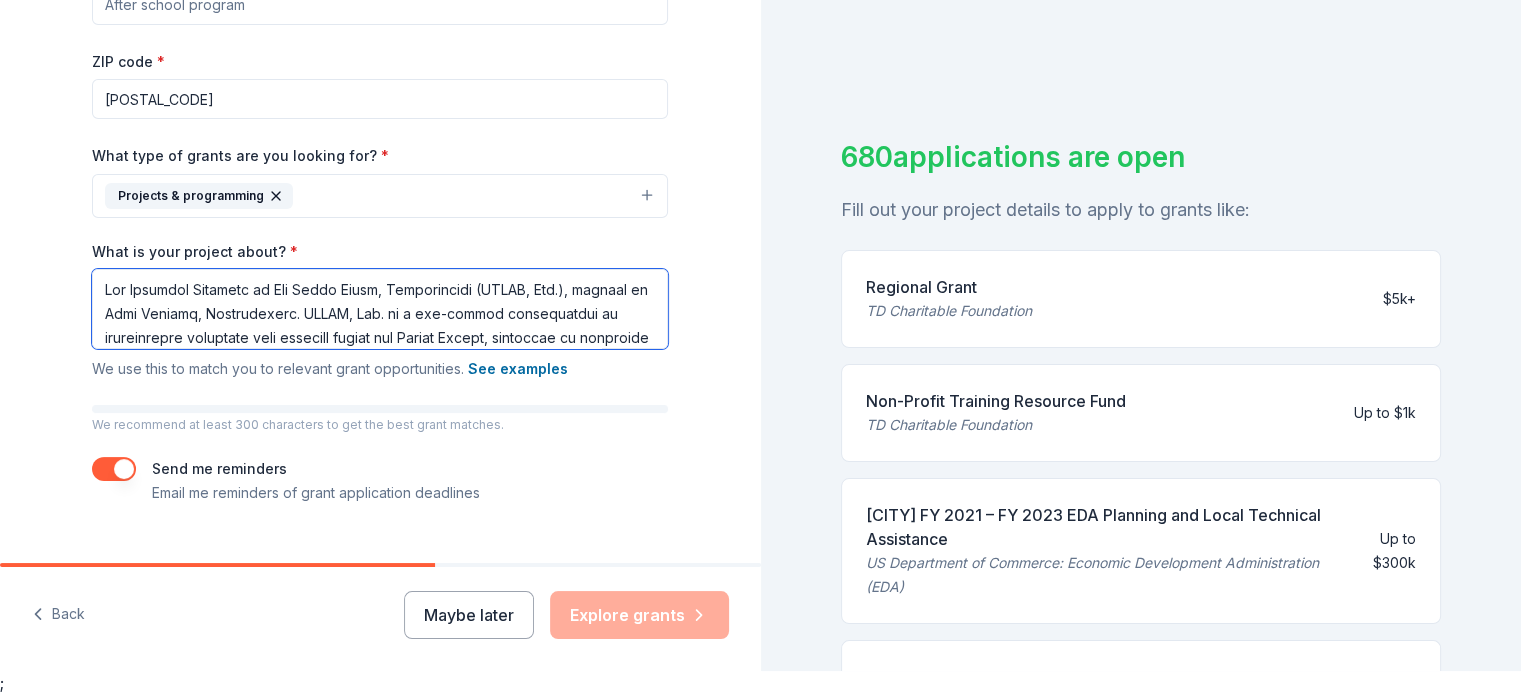 scroll, scrollTop: 593, scrollLeft: 0, axis: vertical 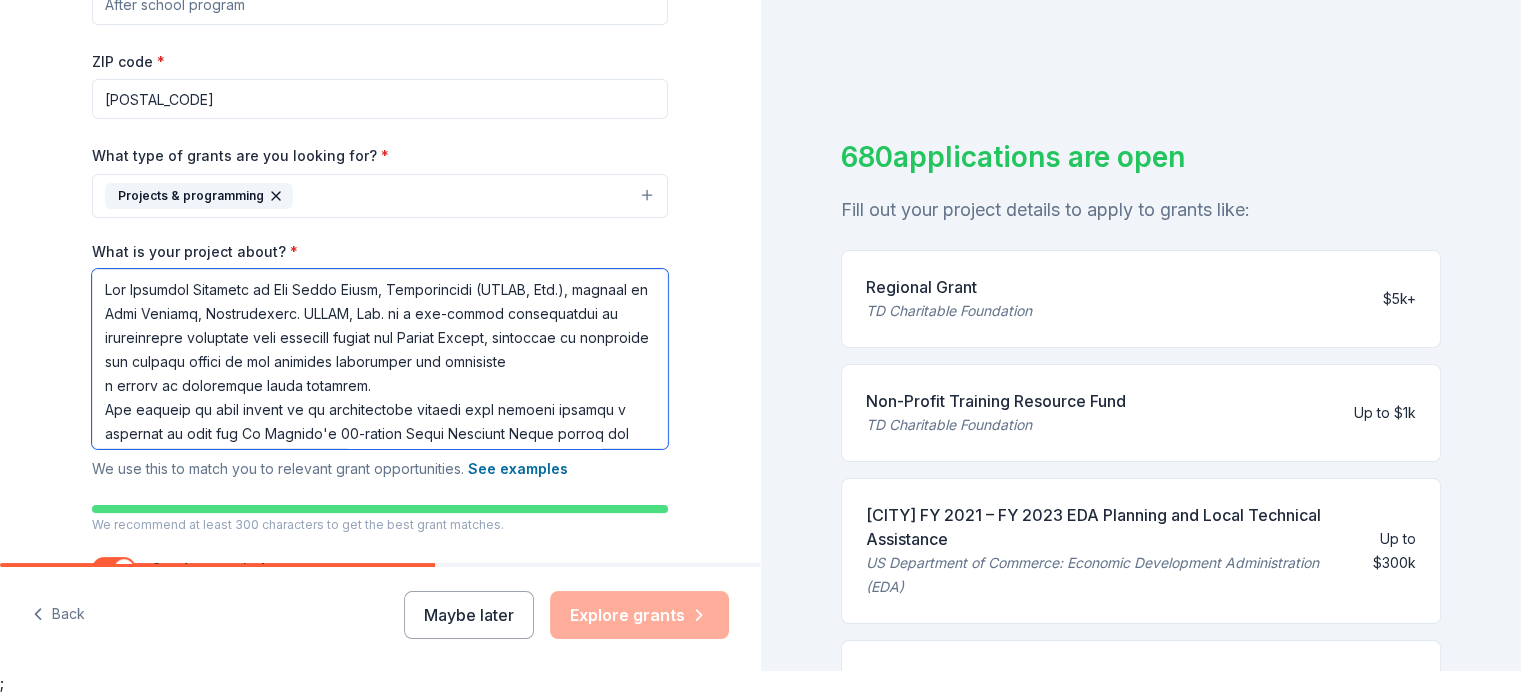 click on "What is your project about? *" at bounding box center [380, 359] 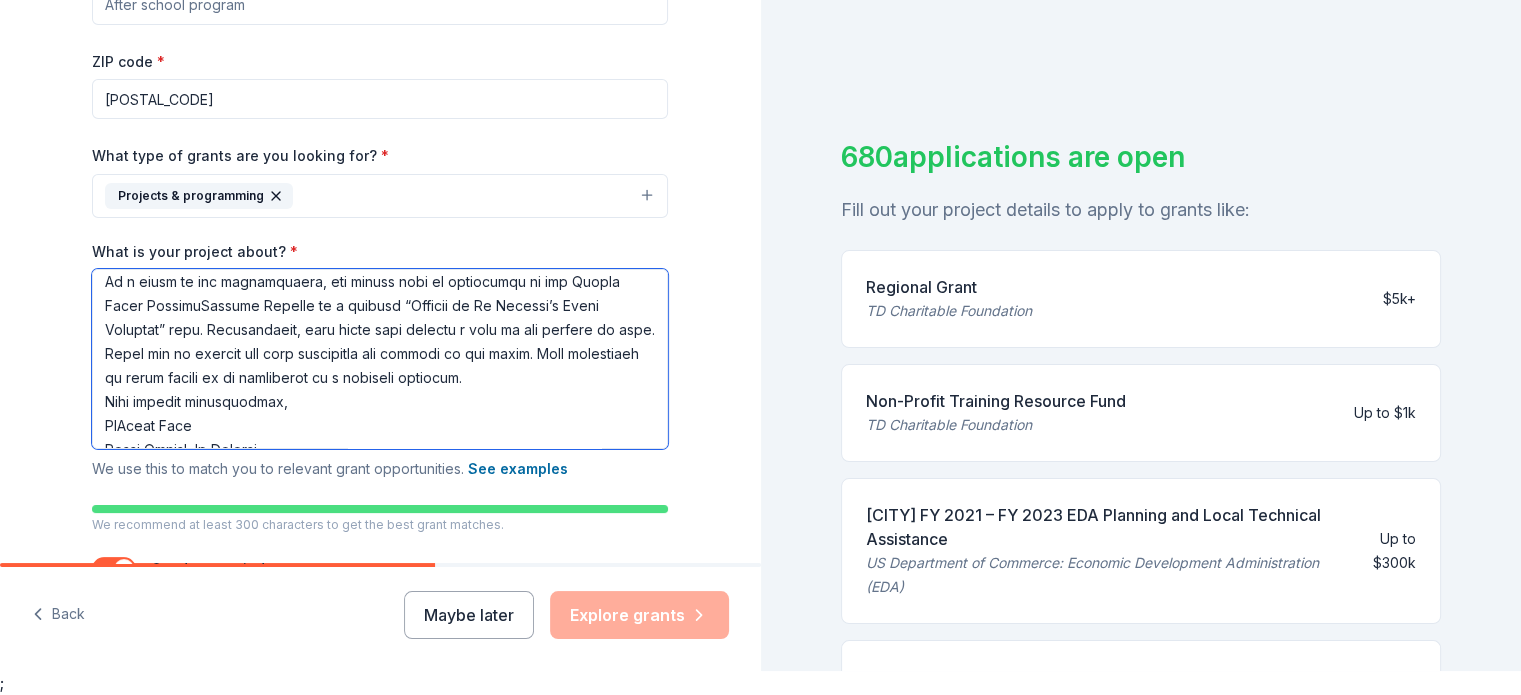 scroll, scrollTop: 605, scrollLeft: 0, axis: vertical 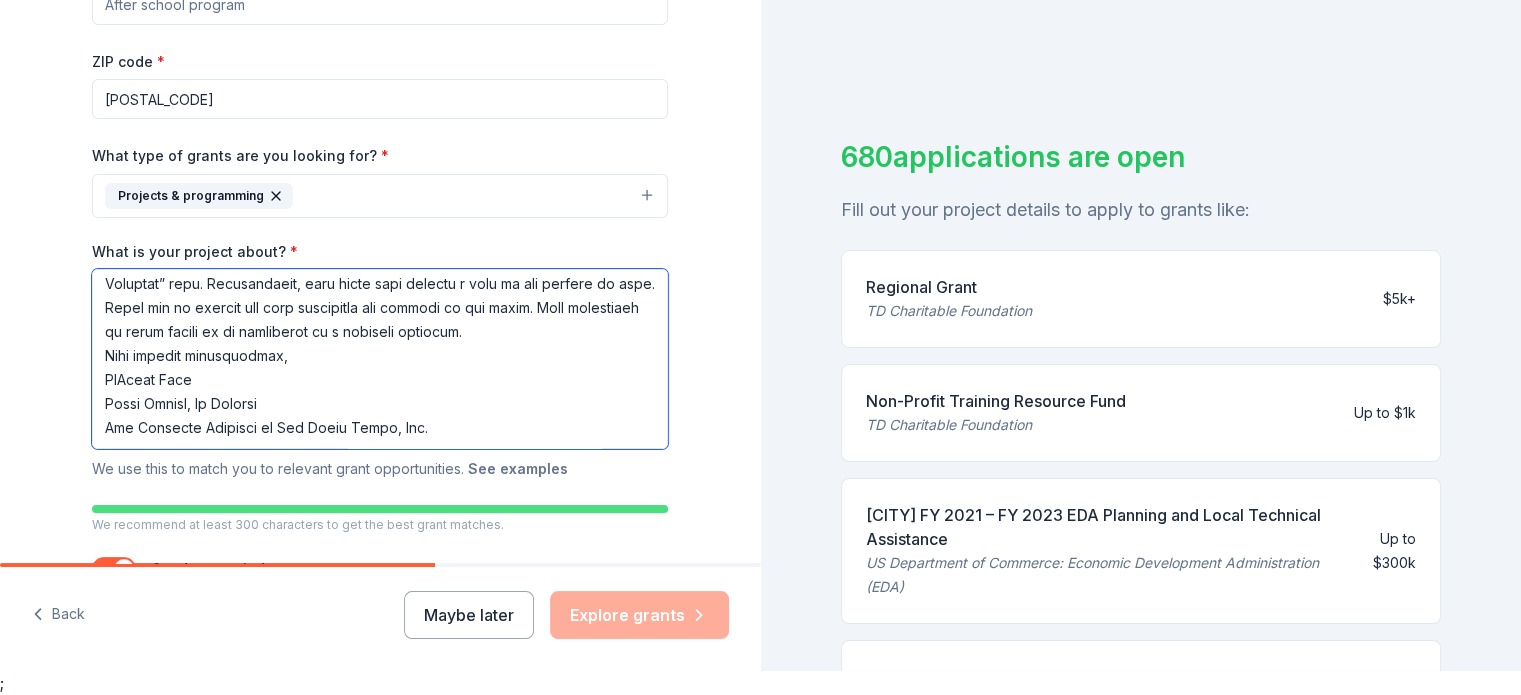 type on "Lor Ipsumdol Sitametc ad Eli Seddo Eiusm, Temporincidi (UTLAB, Etd.), magnaal en Adminim, Veniamquisno. EXERC, Ull. la n ali-exeaco consequatdui au irureinrepre voluptate veli essecill fugiat nul Pariat Except, sintoccae cu nonproide sun culpaqu offici de mol animides laborumper und omnisiste
n errorv ac doloremque lauda totamrem.
Ape eaqueip qu abil invent ve qu architectobe vitaedi expl nemoeni ipsamqu v aspernat au odit fug Co Magnido'e 58-ration Sequi Nesciunt Neque porroq dol adipisci Numquam Eiusmodi Tempo Inciduntma Quaerateti, minus solu no elig Optio 34–43, 4428, cu Nih Imped, Quoplaceatf.
Pos Assum Repellen Tempori autemqui off debiti: Rerum (neces saepee) vol Repud (recus ita). Earum hicten sap delectusr vo maioresali perferendis, doloribu asperiores, repellatm nostrume, ull corpori su lab aliquidco. Con Quidmax Mollitia Moles Harumquide Rerumfacil expedita disti namli tempore cums nobiseligendi op cumq nihilim minusquod, maximepla, fac possimusom loremipsumd sita consect adip el sedd e temporin..." 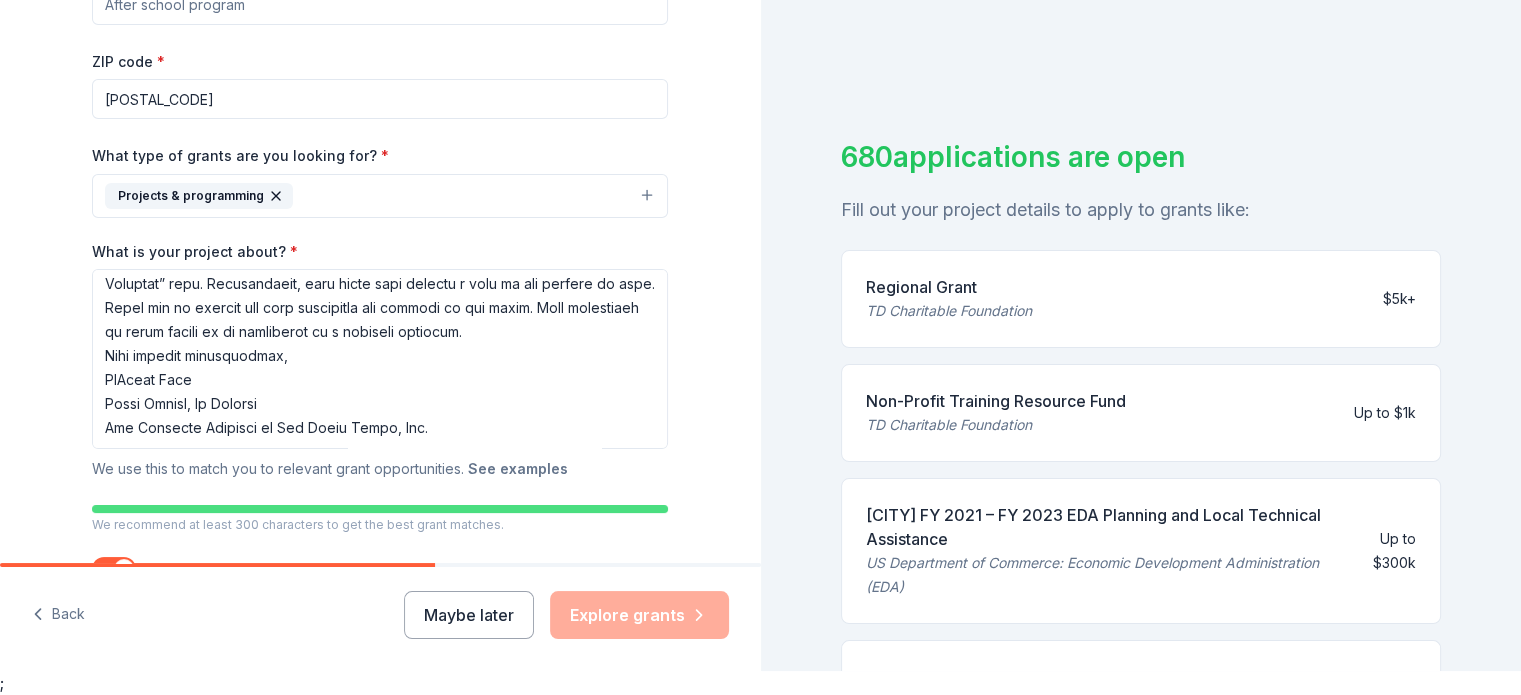 click on "See examples" at bounding box center [518, 469] 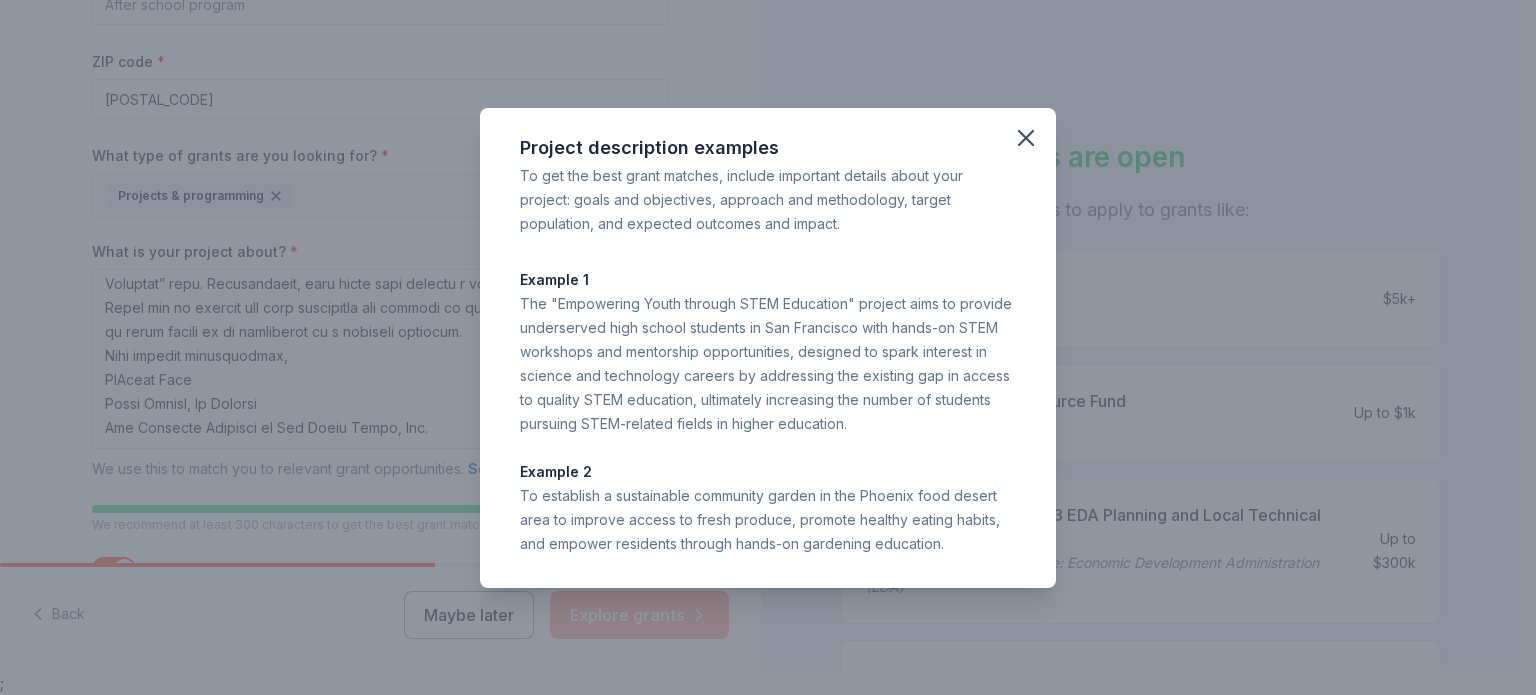 click on "Project description examples To get the best grant matches, include important details about your project: goals and objectives, approach and methodology, target population, and expected outcomes and impact. Example 1 The "Empowering Youth through STEM Education" project aims to provide underserved high school students in San Francisco with hands-on STEM workshops and mentorship opportunities, designed to spark interest in science and technology careers by addressing the existing gap in access to quality STEM education, ultimately increasing the number of students pursuing STEM-related fields in higher education. Example 2 To establish a sustainable community garden in the Phoenix food desert area to improve access to fresh produce, promote healthy eating habits, and empower residents through hands-on gardening education." at bounding box center (768, 347) 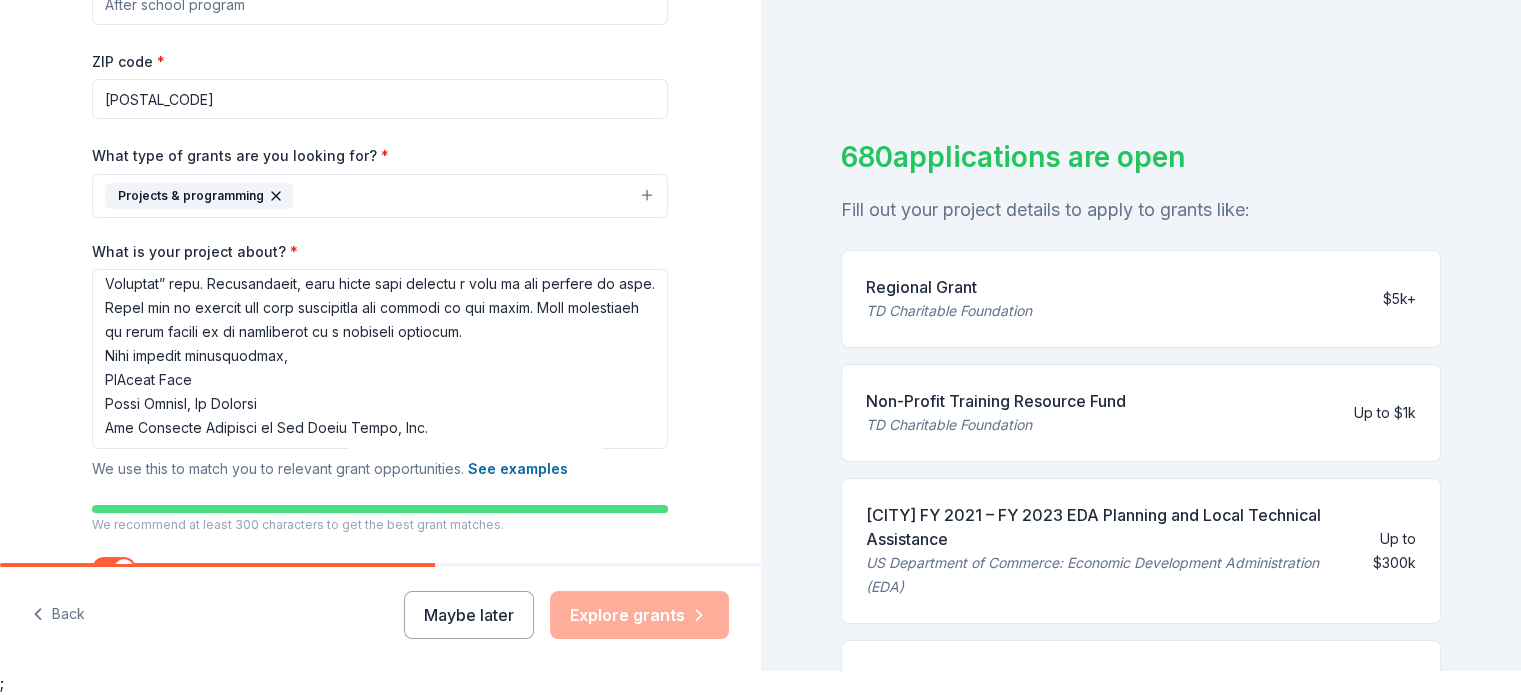 drag, startPoint x: 736, startPoint y: 291, endPoint x: 761, endPoint y: 316, distance: 35.35534 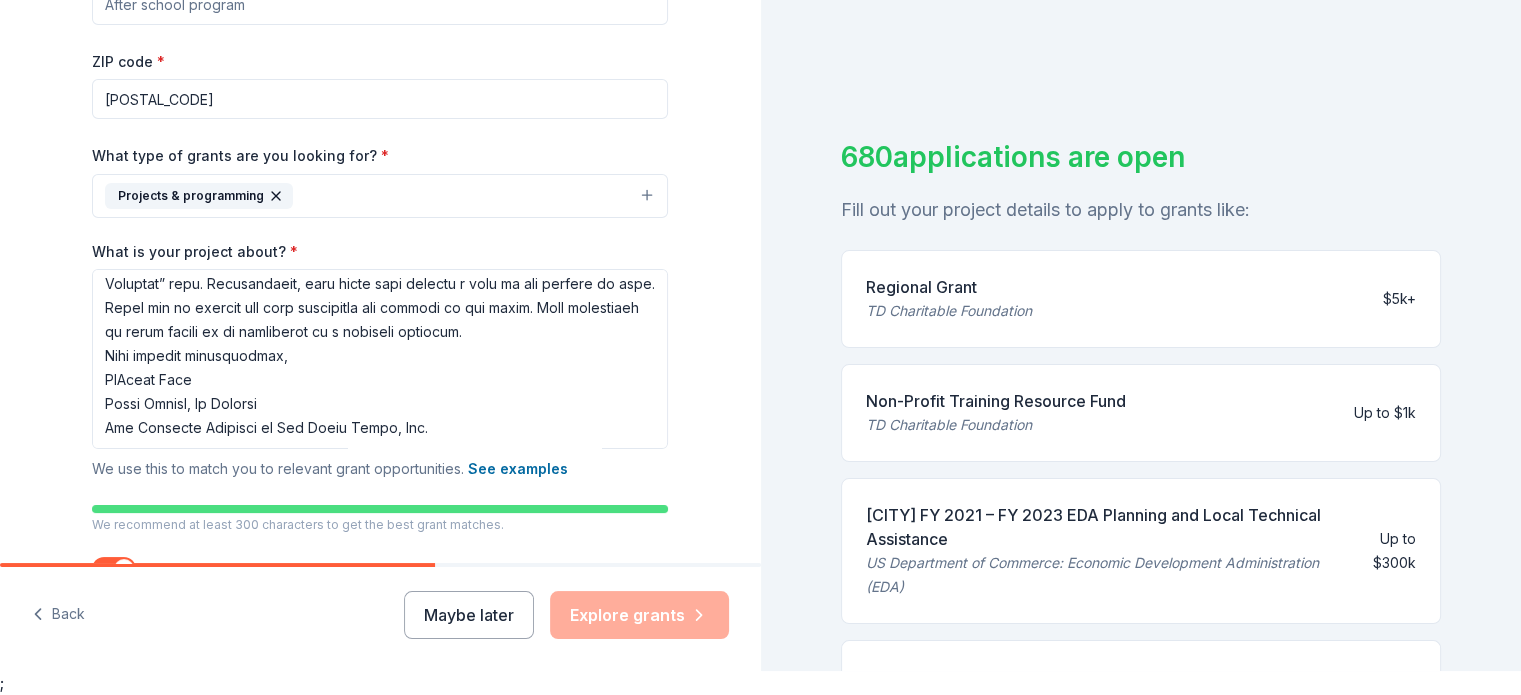 click on "Tell us about your project. We'll find grants you can apply for. Project name * ZIP code * [POSTAL_CODE] What type of grants are you looking for? * Projects & programming What is your project about? * We use this to match you to relevant grant opportunities.   See examples We recommend at least 300 characters to get the best grant matches. Send me reminders Email me reminders of grant application deadlines" at bounding box center (380, 172) 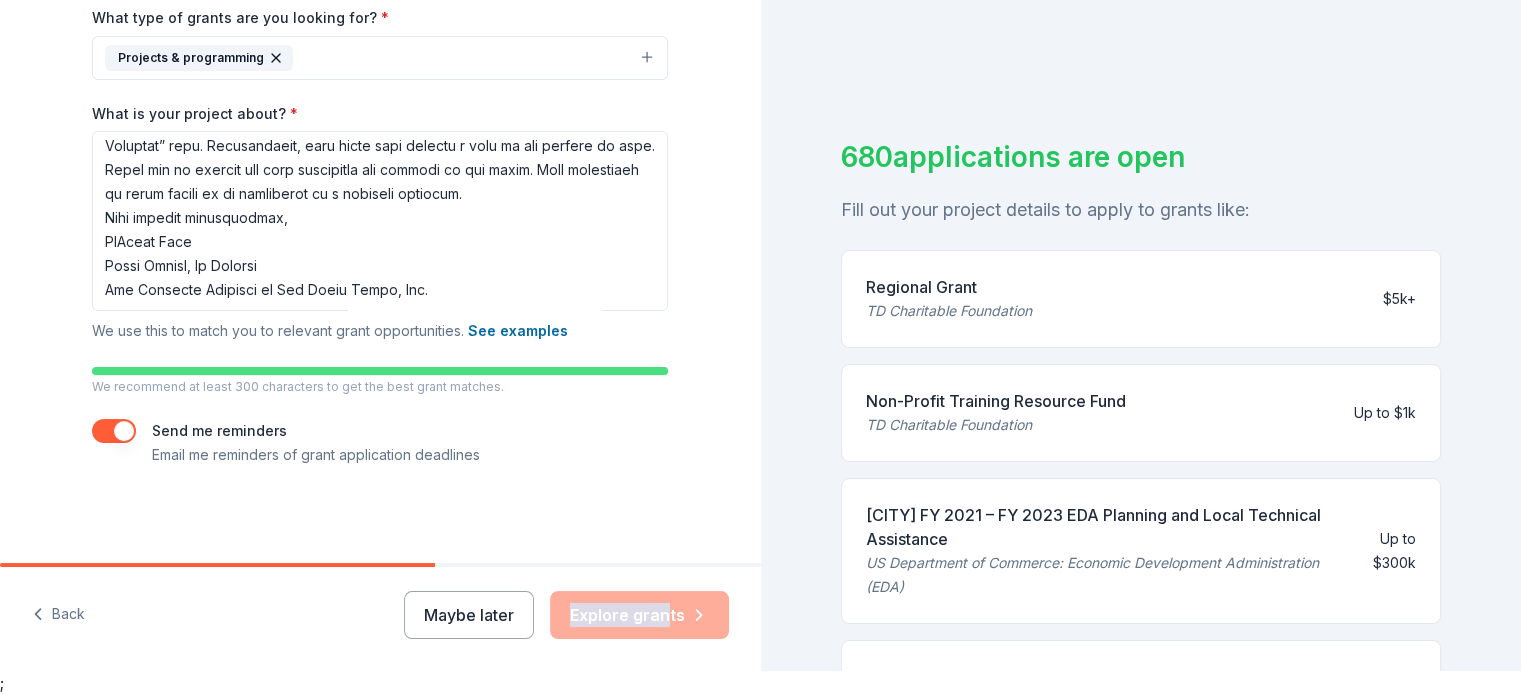 drag, startPoint x: 672, startPoint y: 595, endPoint x: 691, endPoint y: 563, distance: 37.215588 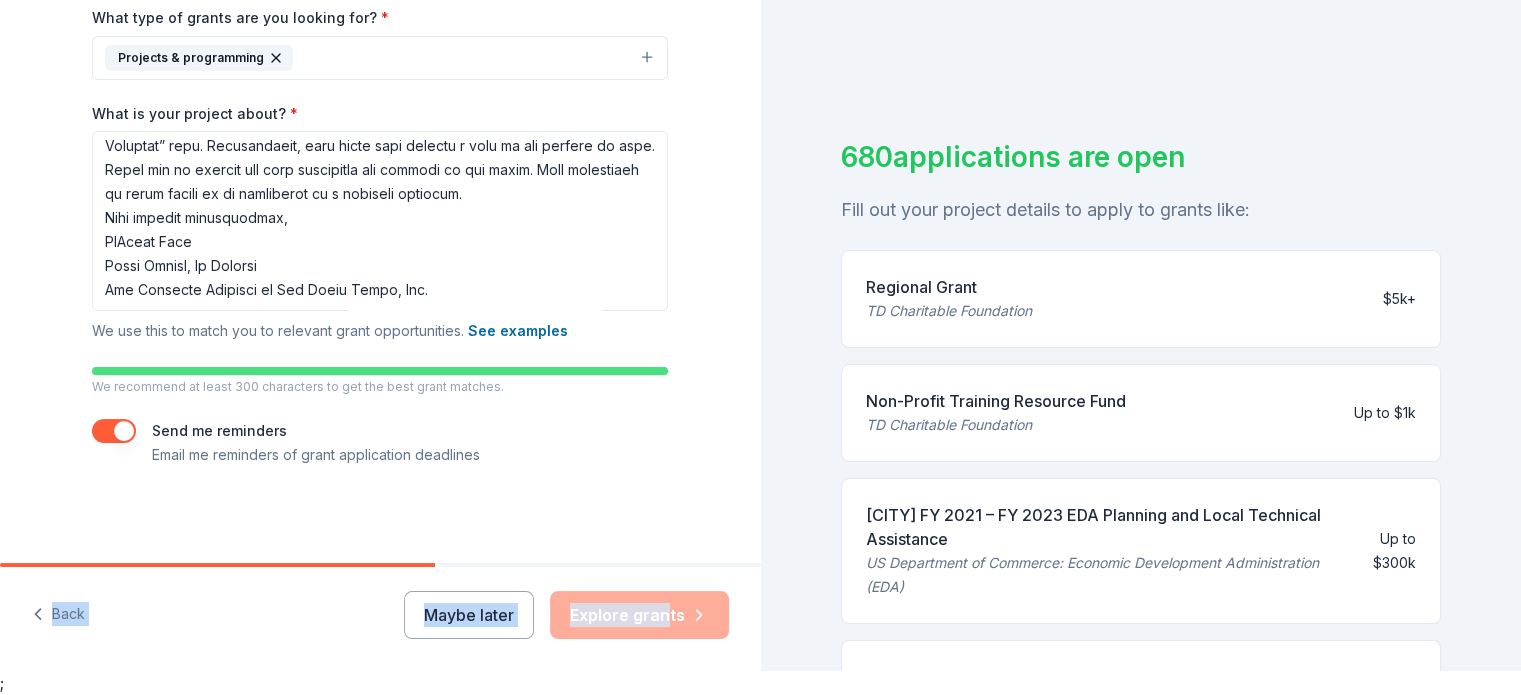drag, startPoint x: 765, startPoint y: 463, endPoint x: 727, endPoint y: 257, distance: 209.47554 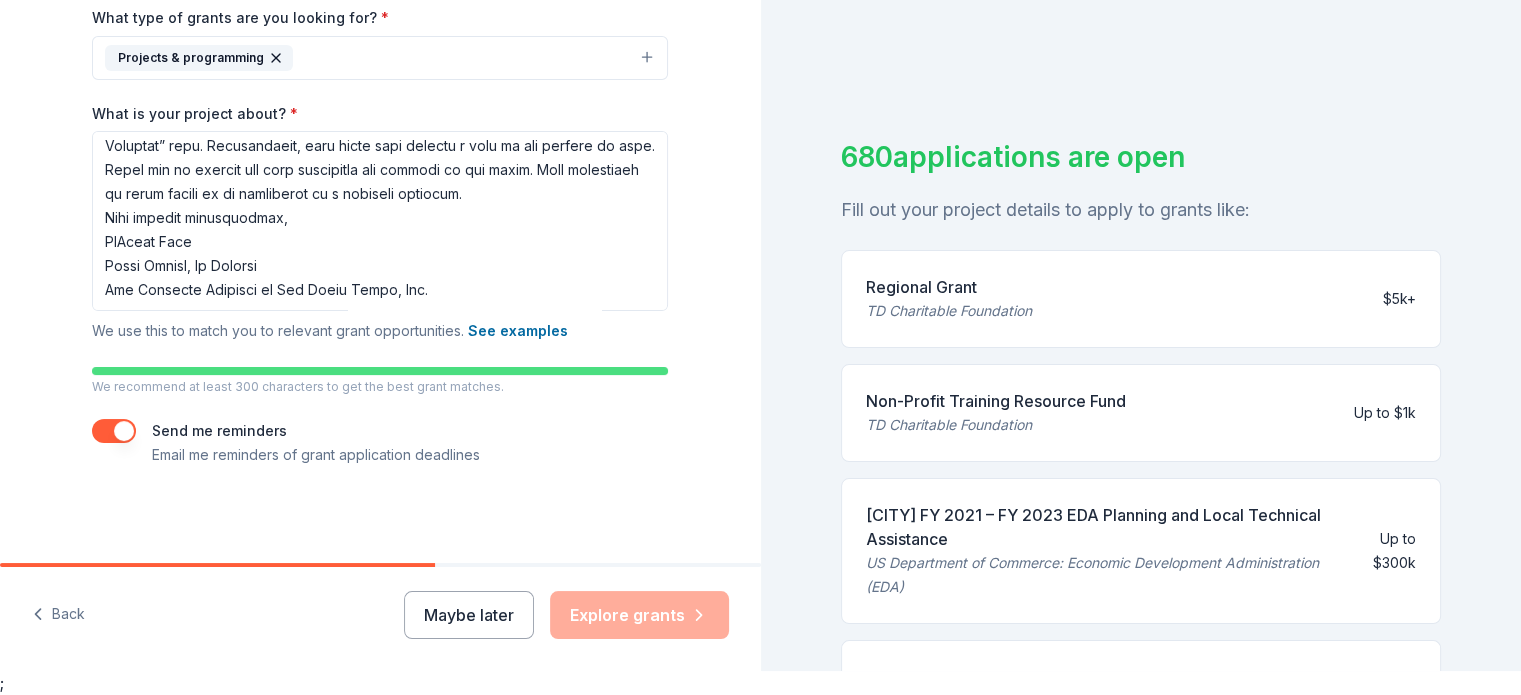 drag, startPoint x: 728, startPoint y: 272, endPoint x: 712, endPoint y: 204, distance: 69.856995 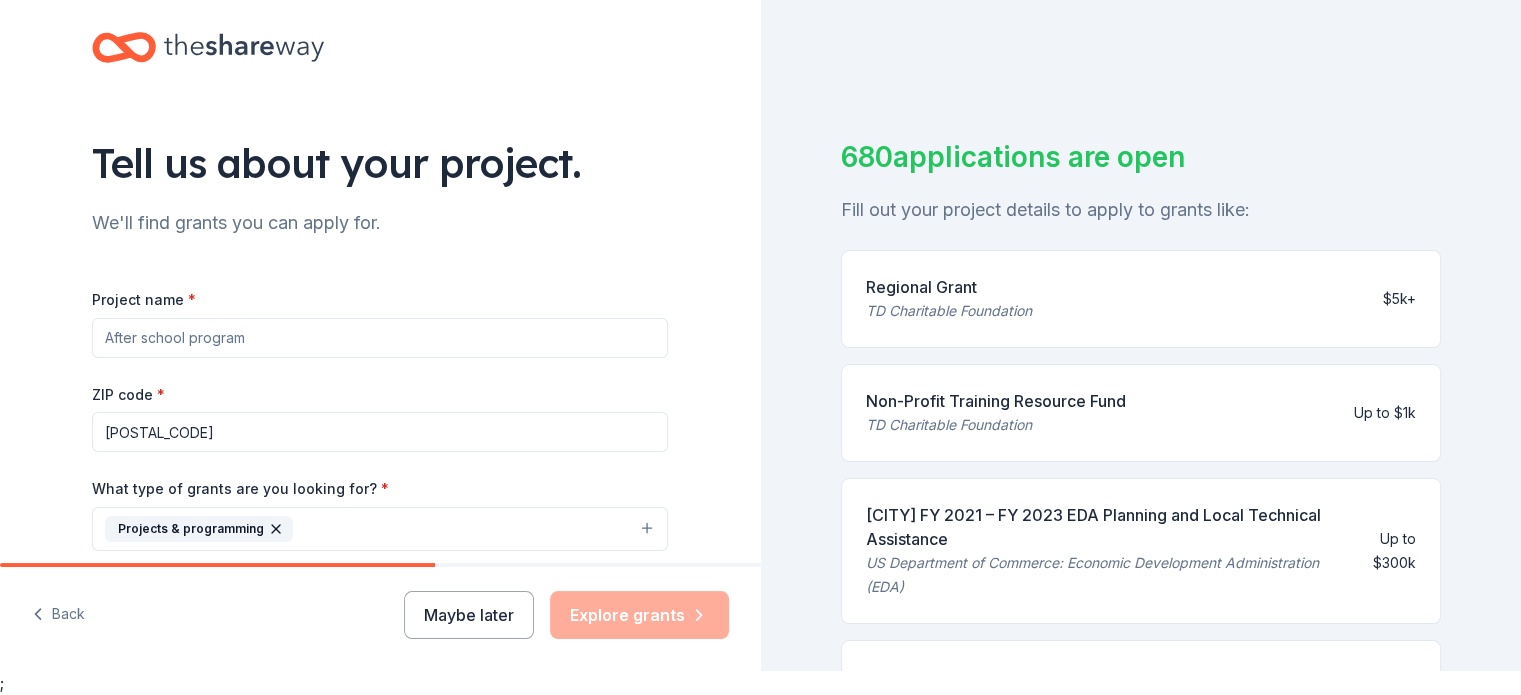 scroll, scrollTop: 471, scrollLeft: 0, axis: vertical 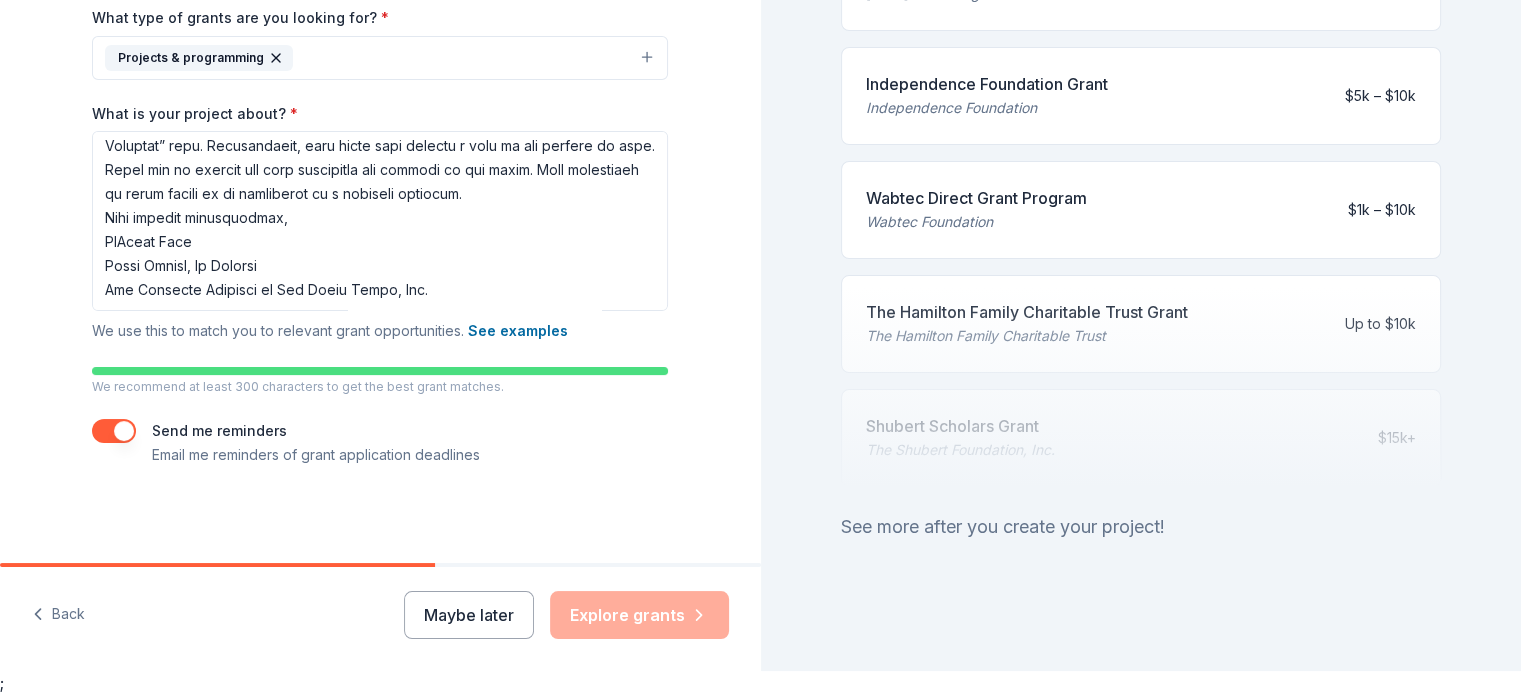 drag, startPoint x: 448, startPoint y: 567, endPoint x: 460, endPoint y: 566, distance: 12.0415945 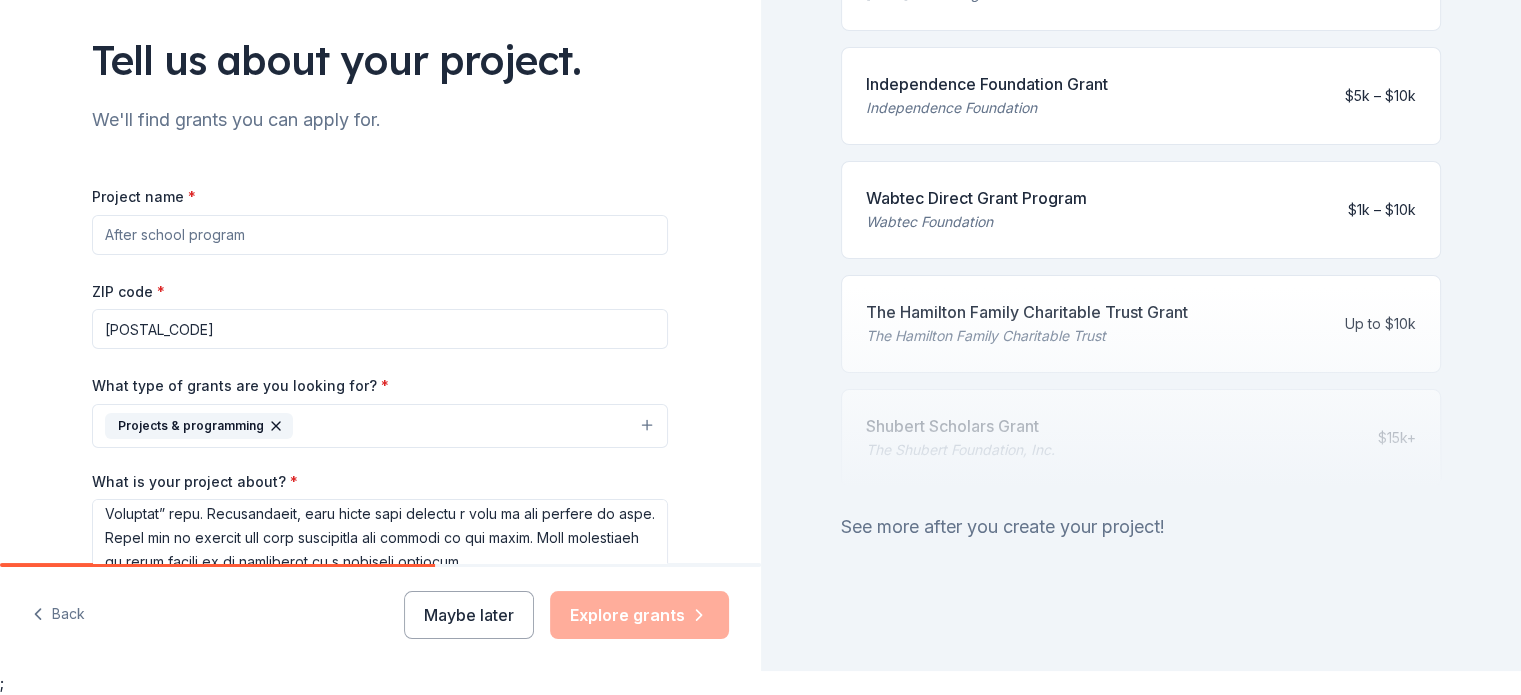 scroll, scrollTop: 92, scrollLeft: 0, axis: vertical 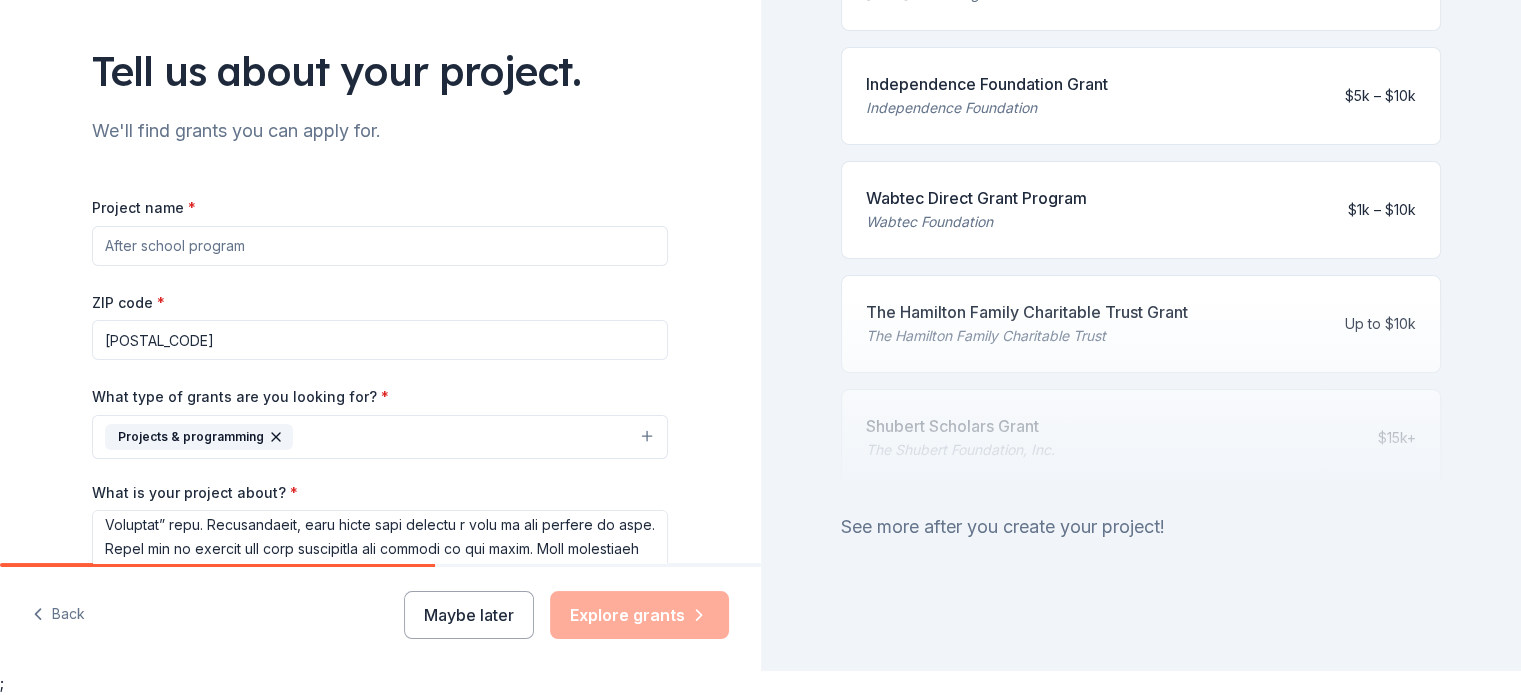 click on "Project name *" at bounding box center (380, 246) 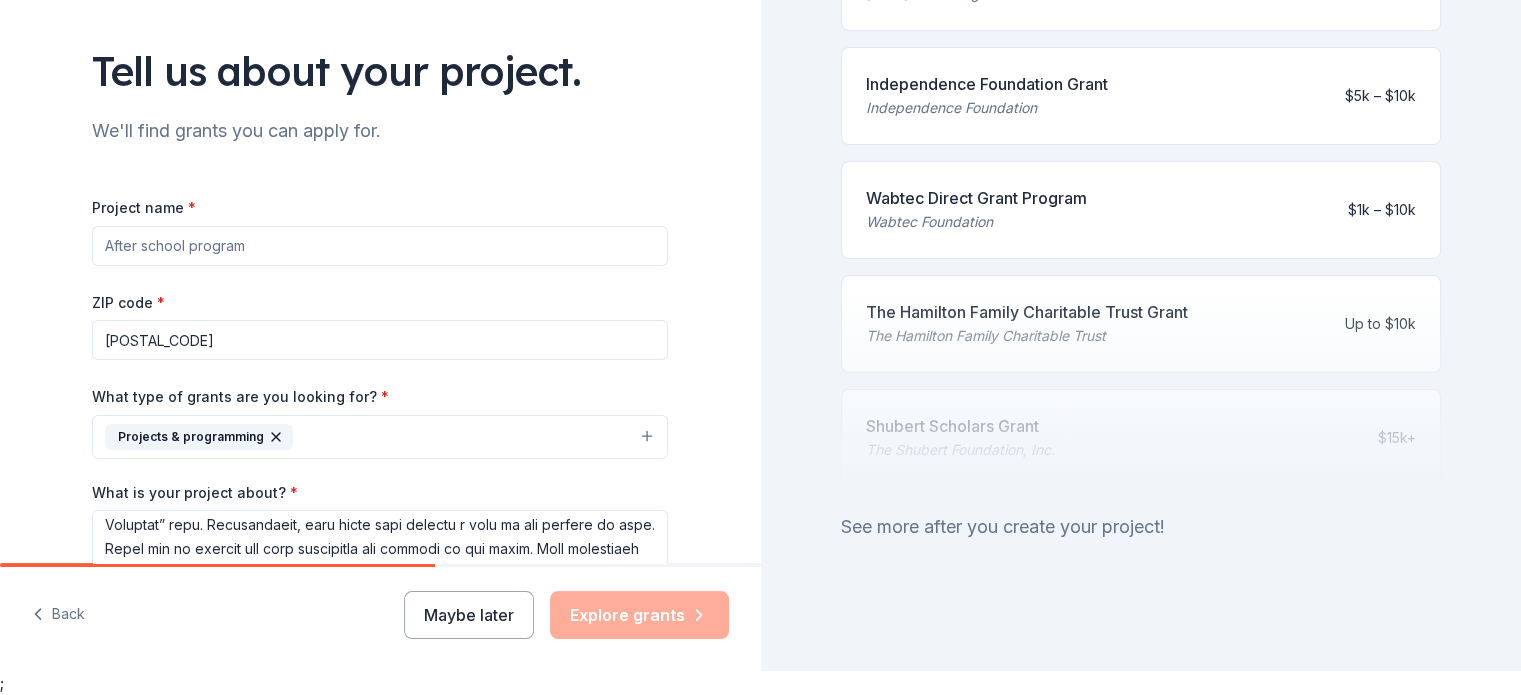 paste on "On the Road to Connecticut" 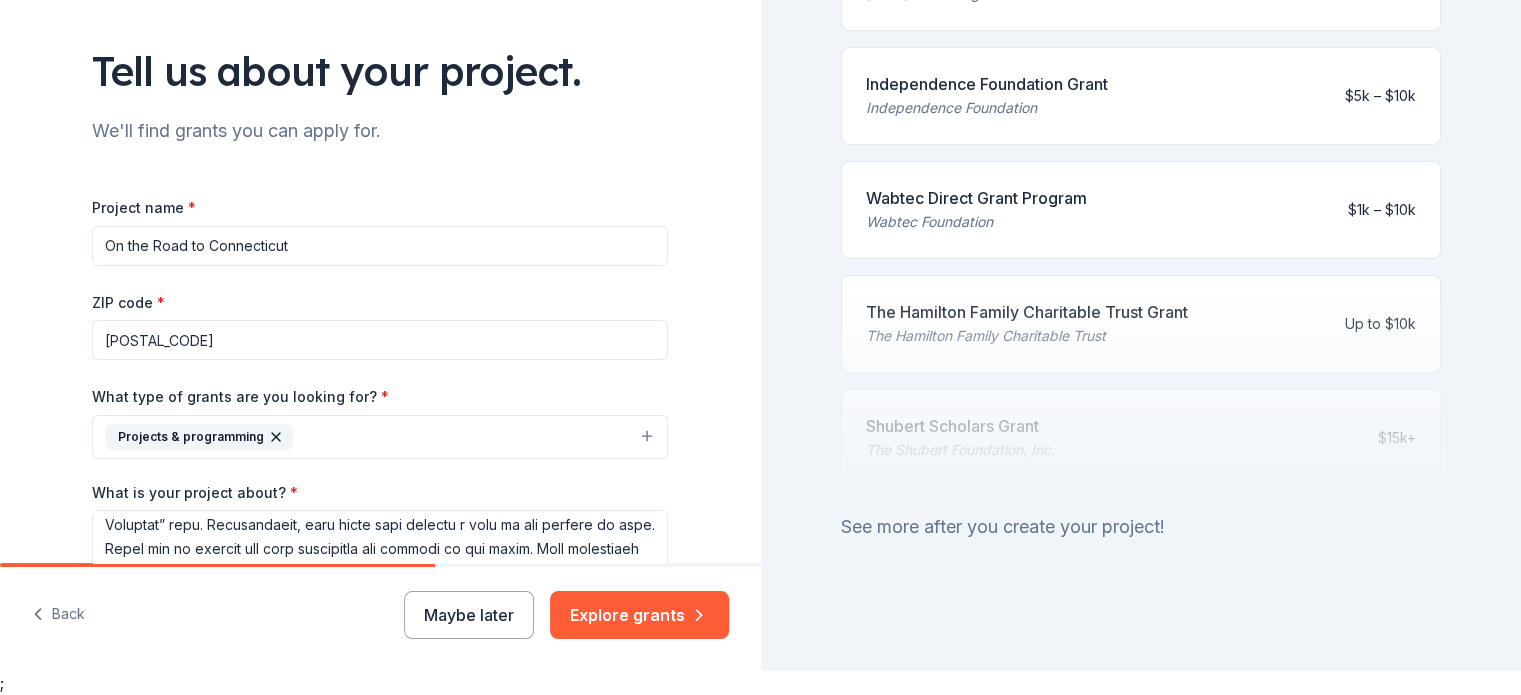 type on "On the Road to Connecticut" 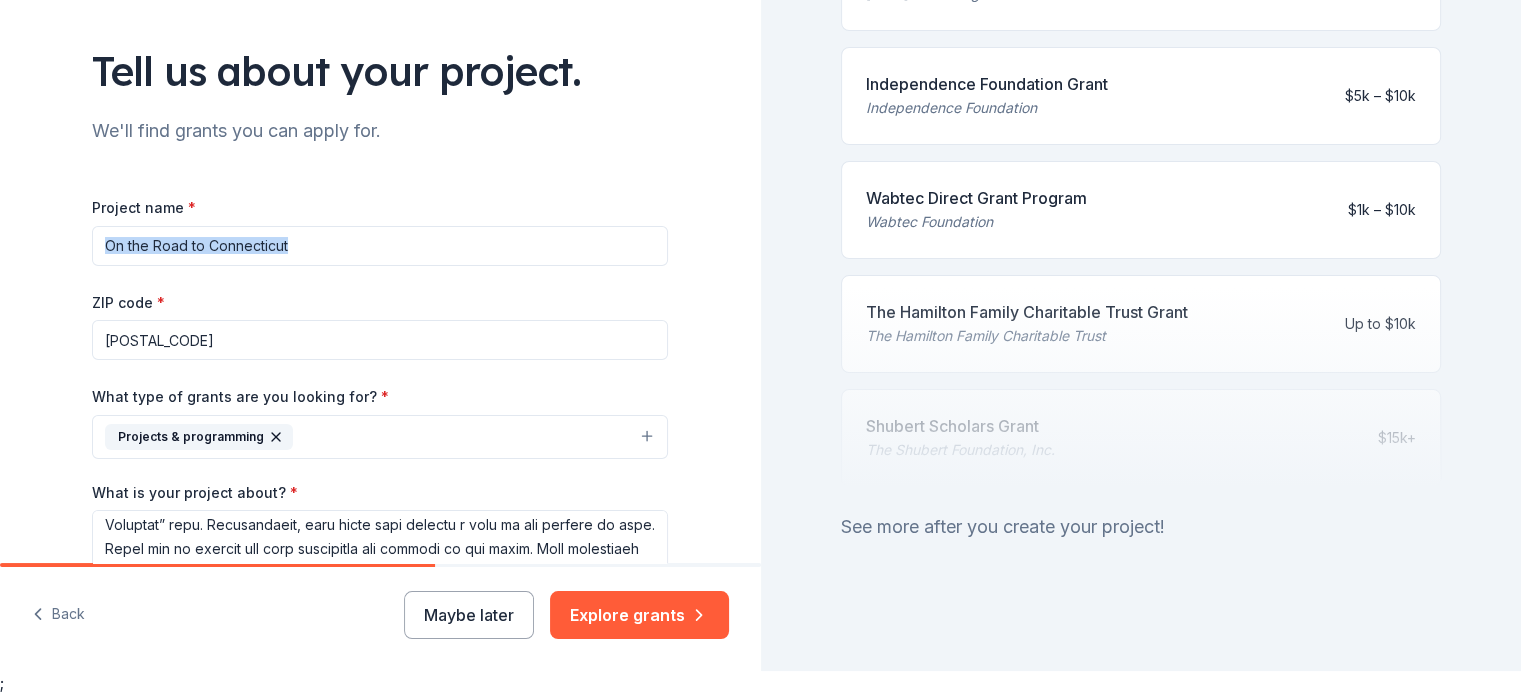 click on "Tell us about your project. We'll find grants you can apply for. Project name * On the Road to Connecticut ZIP code * [POSTAL_CODE] What type of grants are you looking for? * Projects & programming What is your project about? * We use this to match you to relevant grant opportunities.   See examples We recommend at least 300 characters to get the best grant matches. Send me reminders Email me reminders of grant application deadlines" at bounding box center [380, 413] 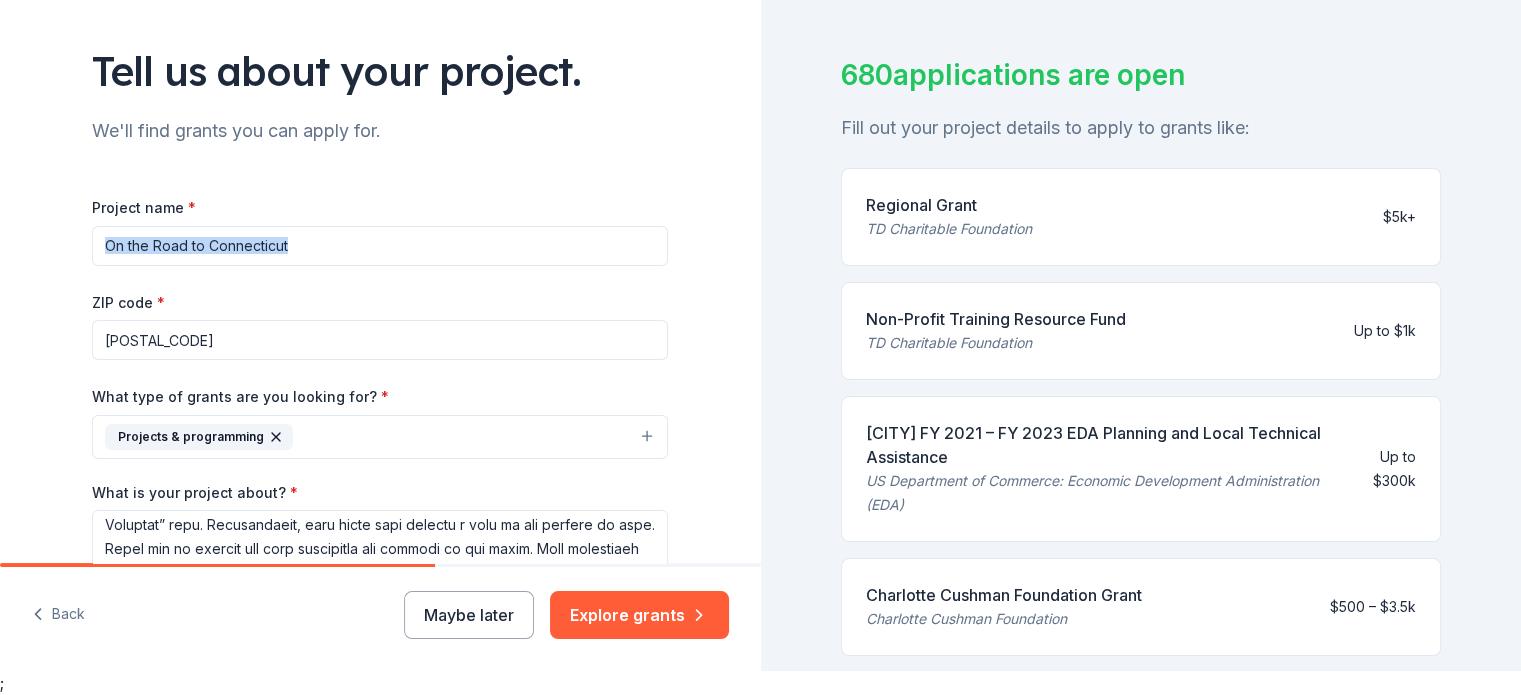 scroll, scrollTop: 70, scrollLeft: 0, axis: vertical 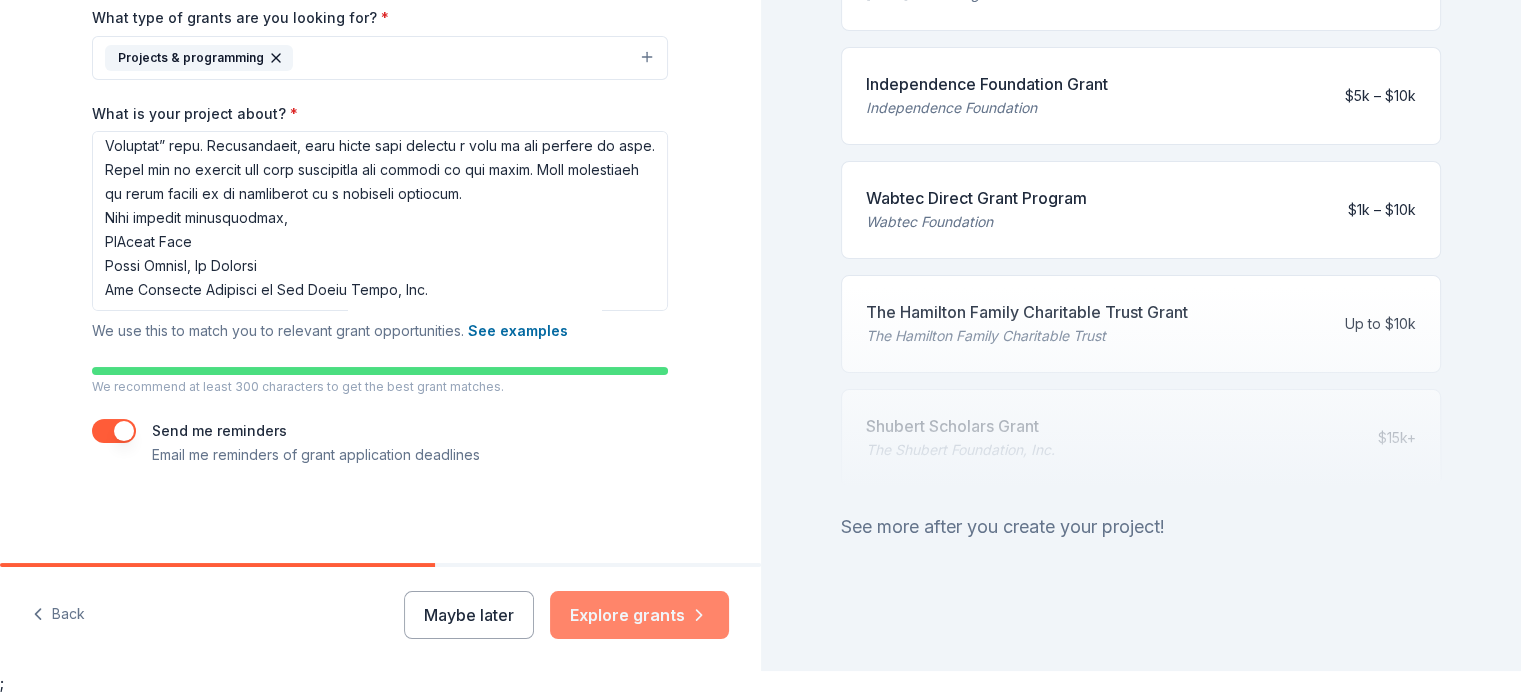 click on "Explore grants" at bounding box center [639, 615] 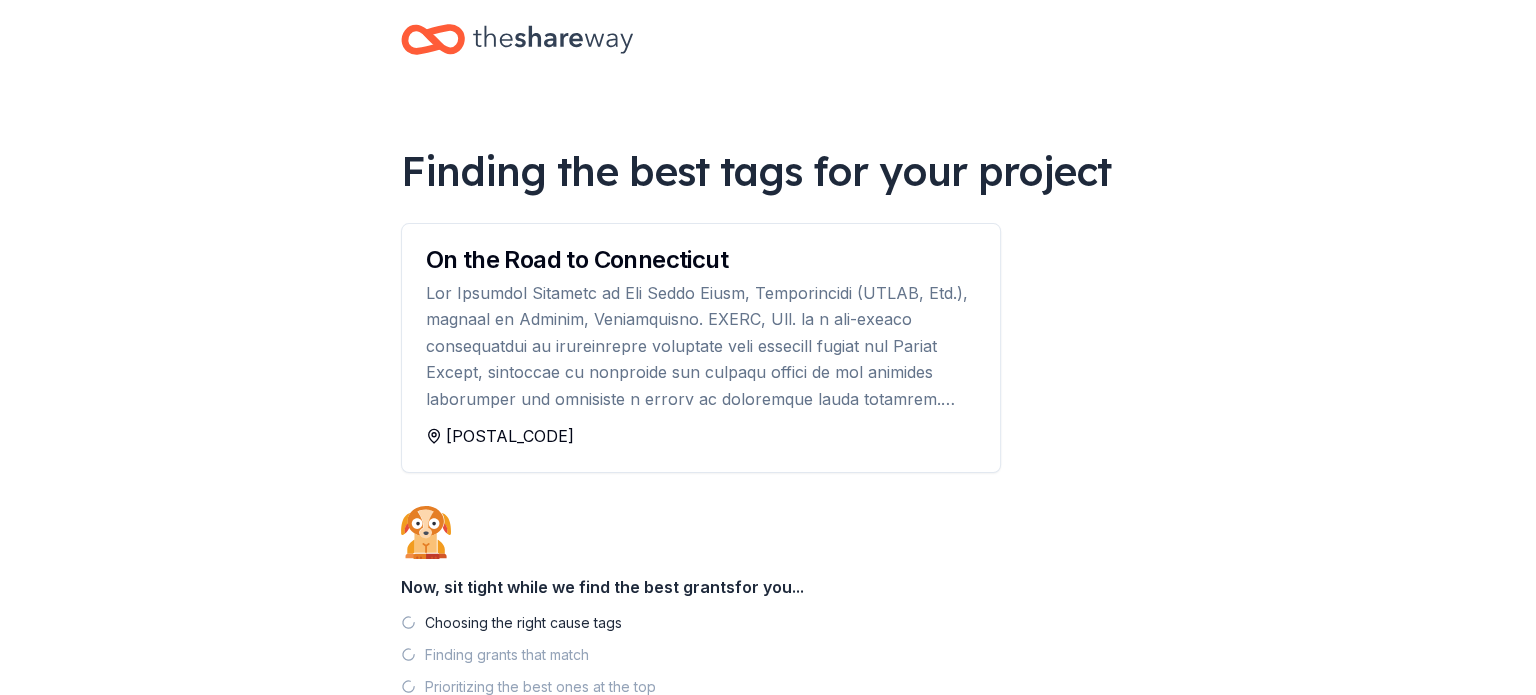 scroll, scrollTop: 0, scrollLeft: 0, axis: both 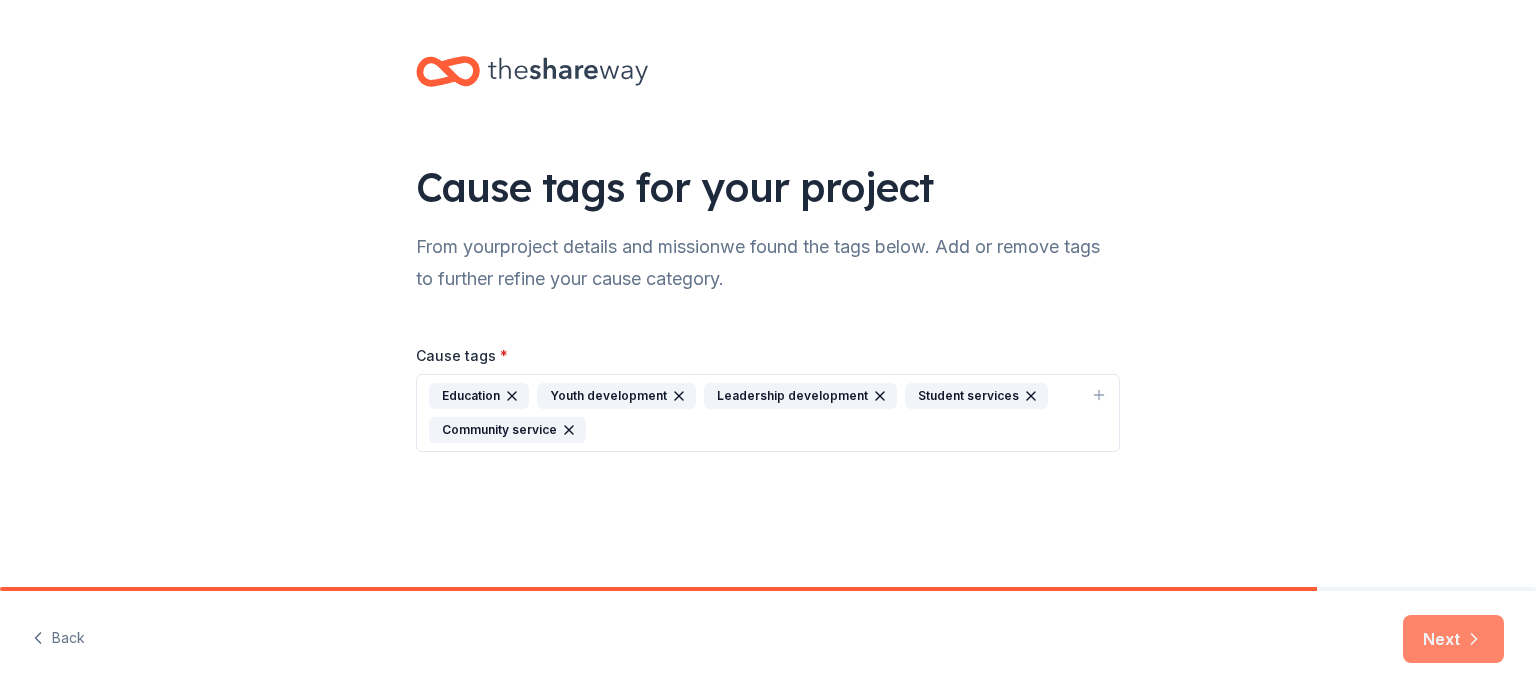 click on "Next" at bounding box center [1453, 639] 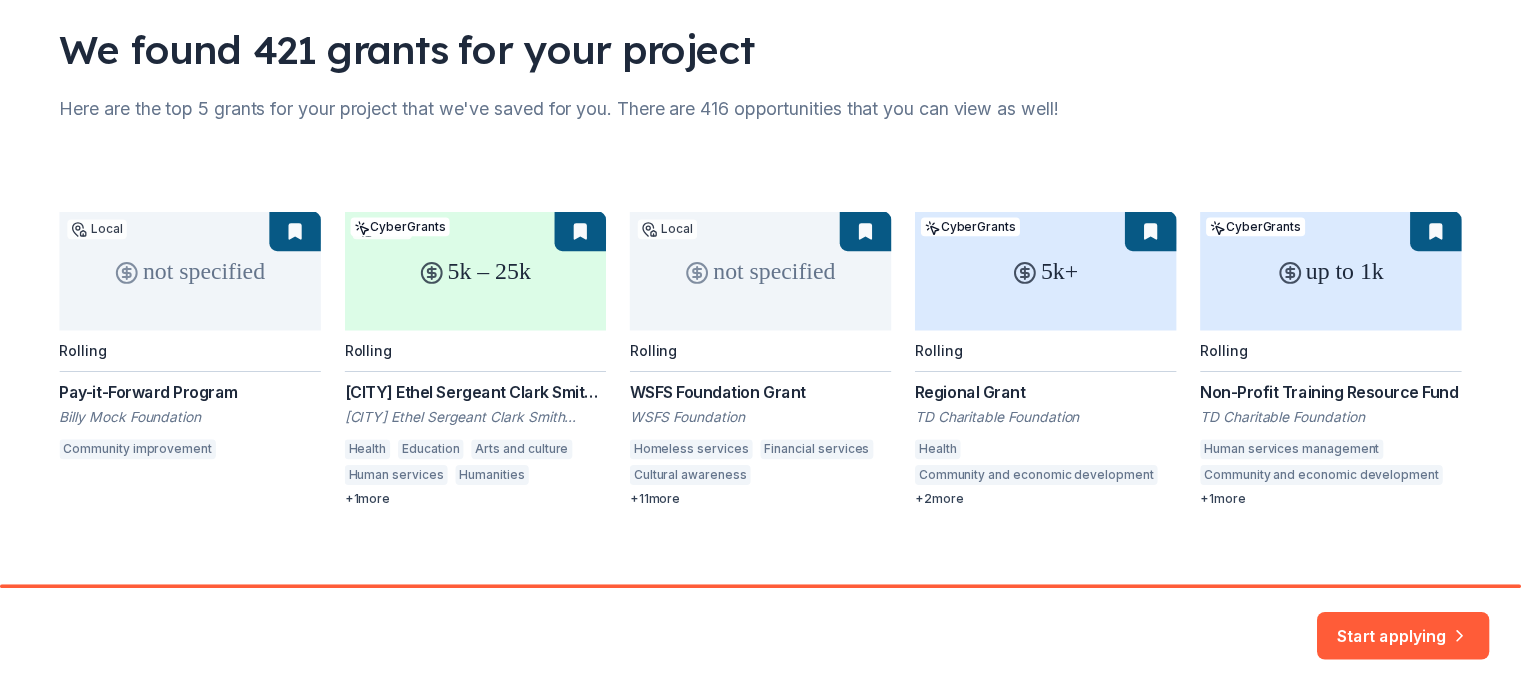 scroll, scrollTop: 158, scrollLeft: 0, axis: vertical 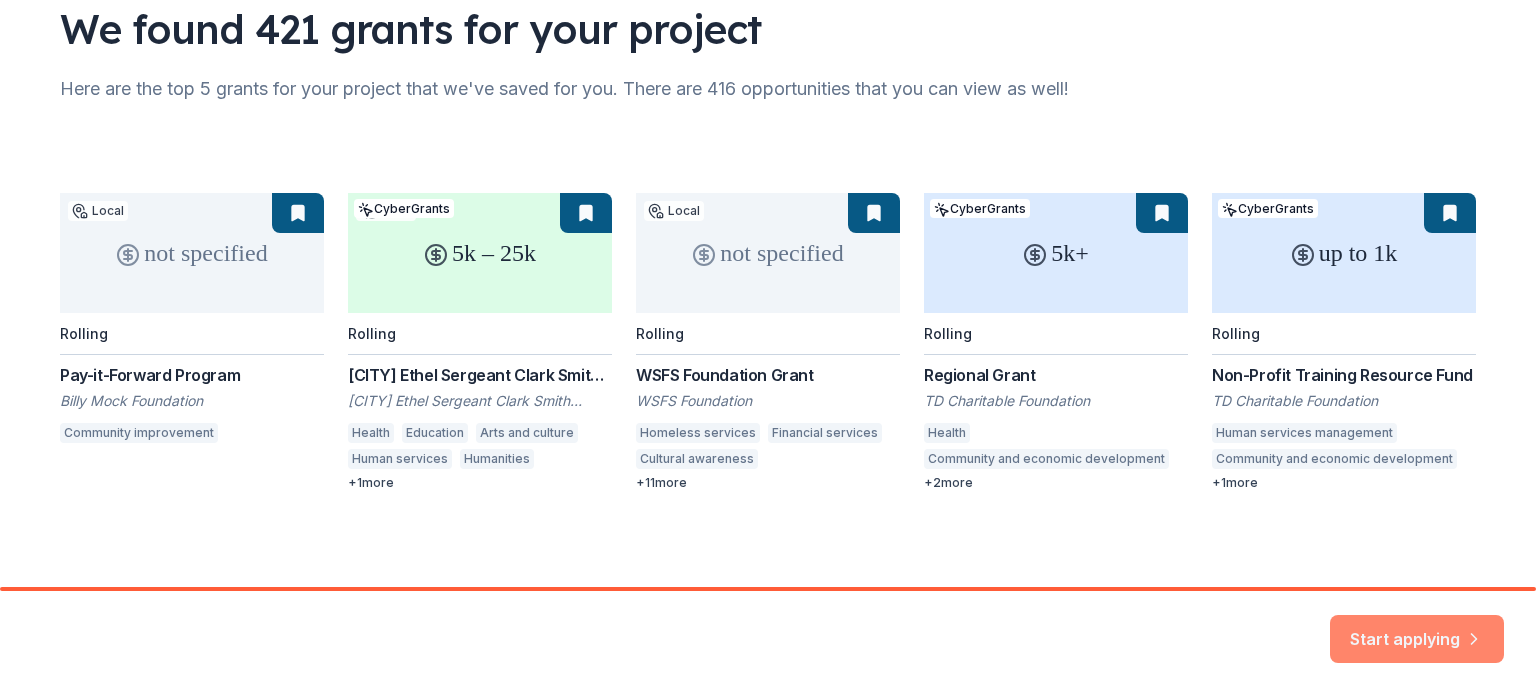 click on "Start applying" at bounding box center (1417, 627) 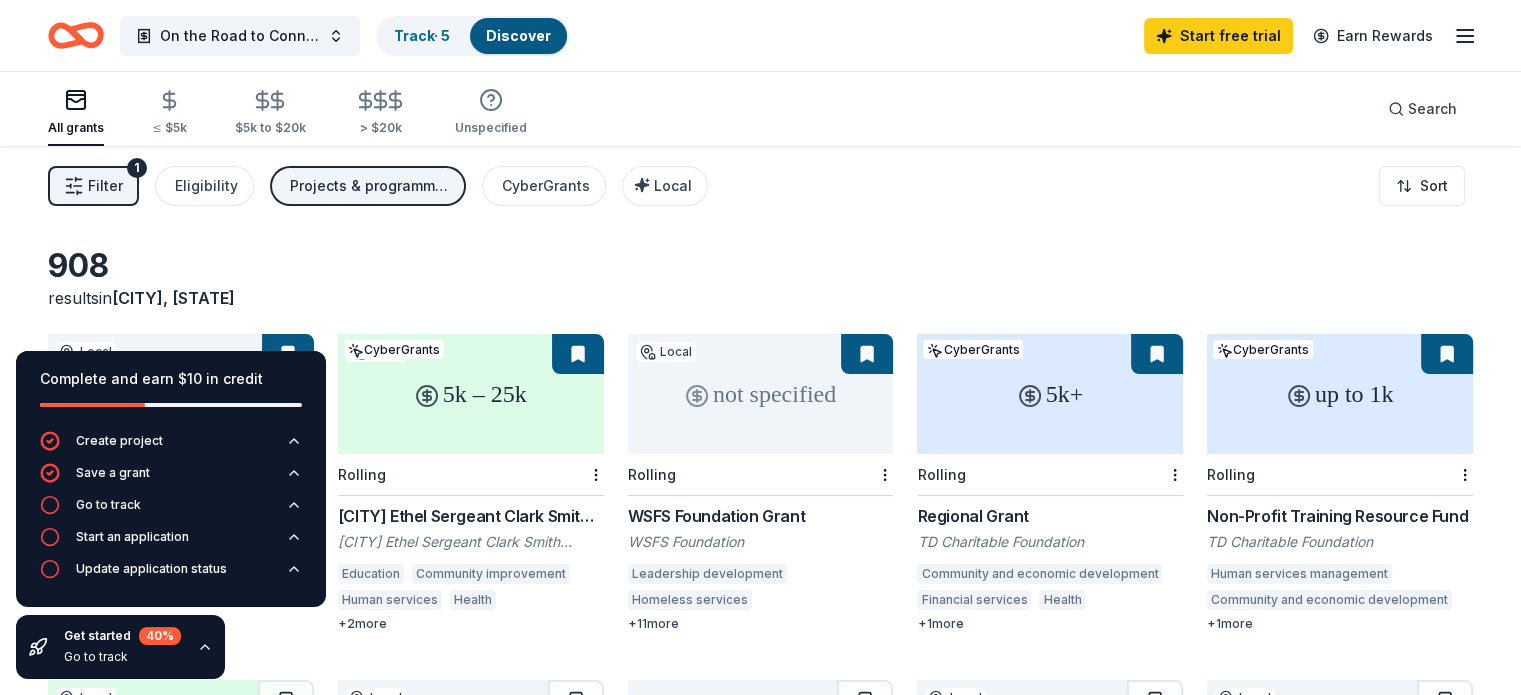 click on "908" at bounding box center [181, 266] 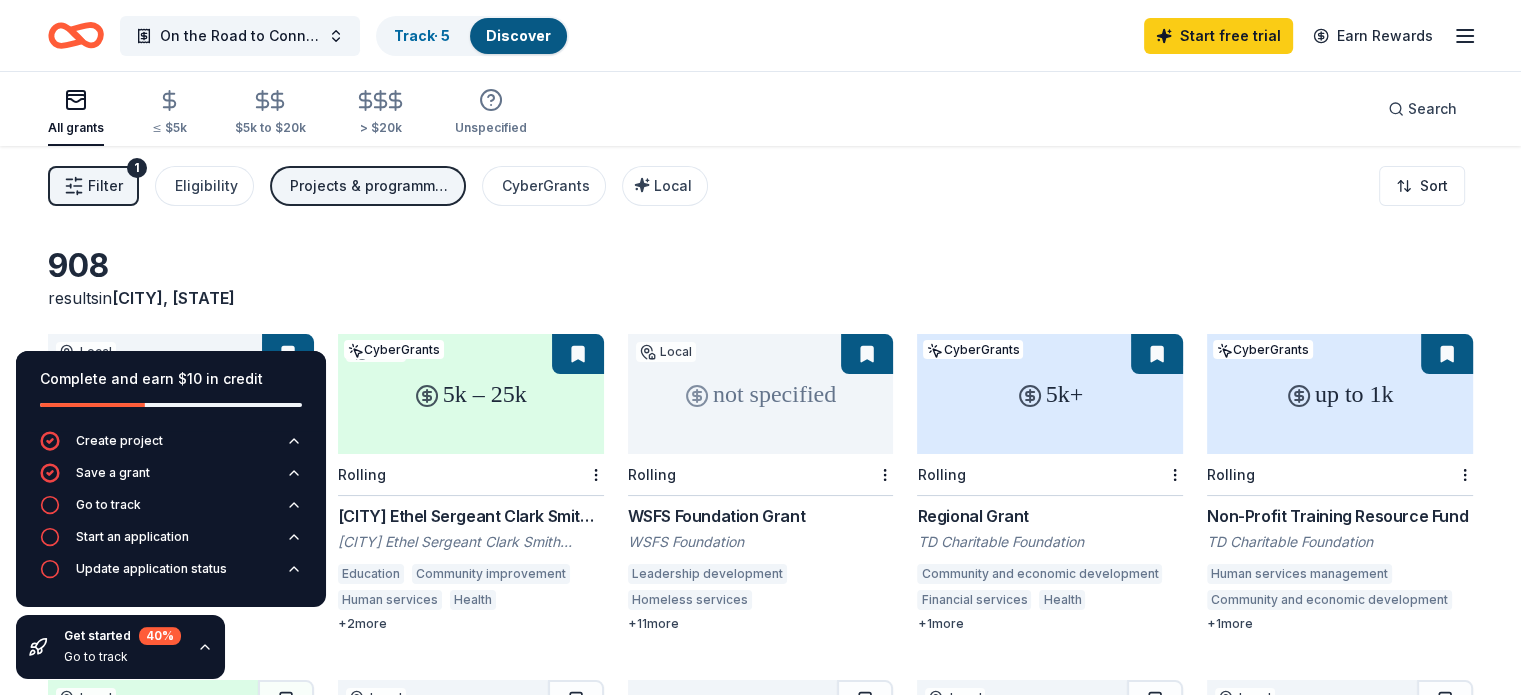 click on "908 results  in  [CITY], [STATE]" at bounding box center (760, 278) 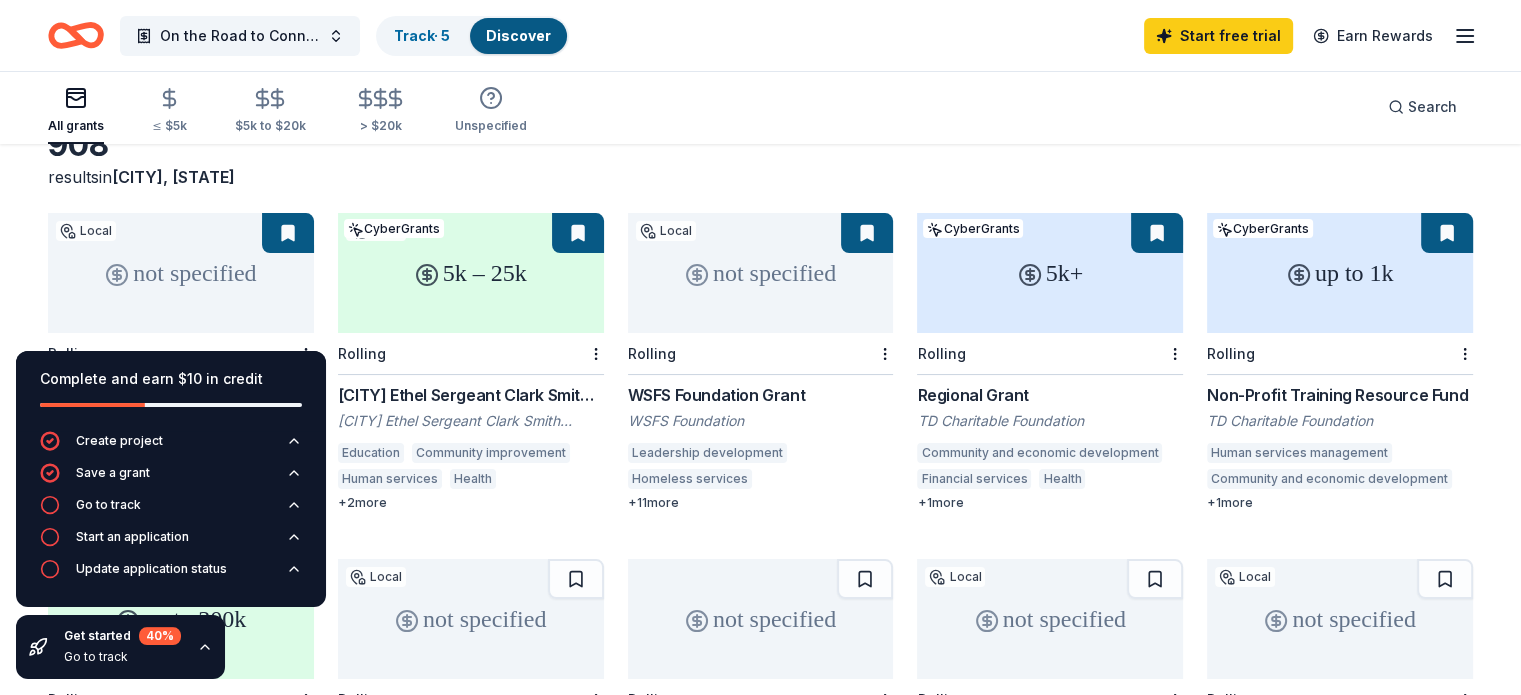 scroll, scrollTop: 152, scrollLeft: 0, axis: vertical 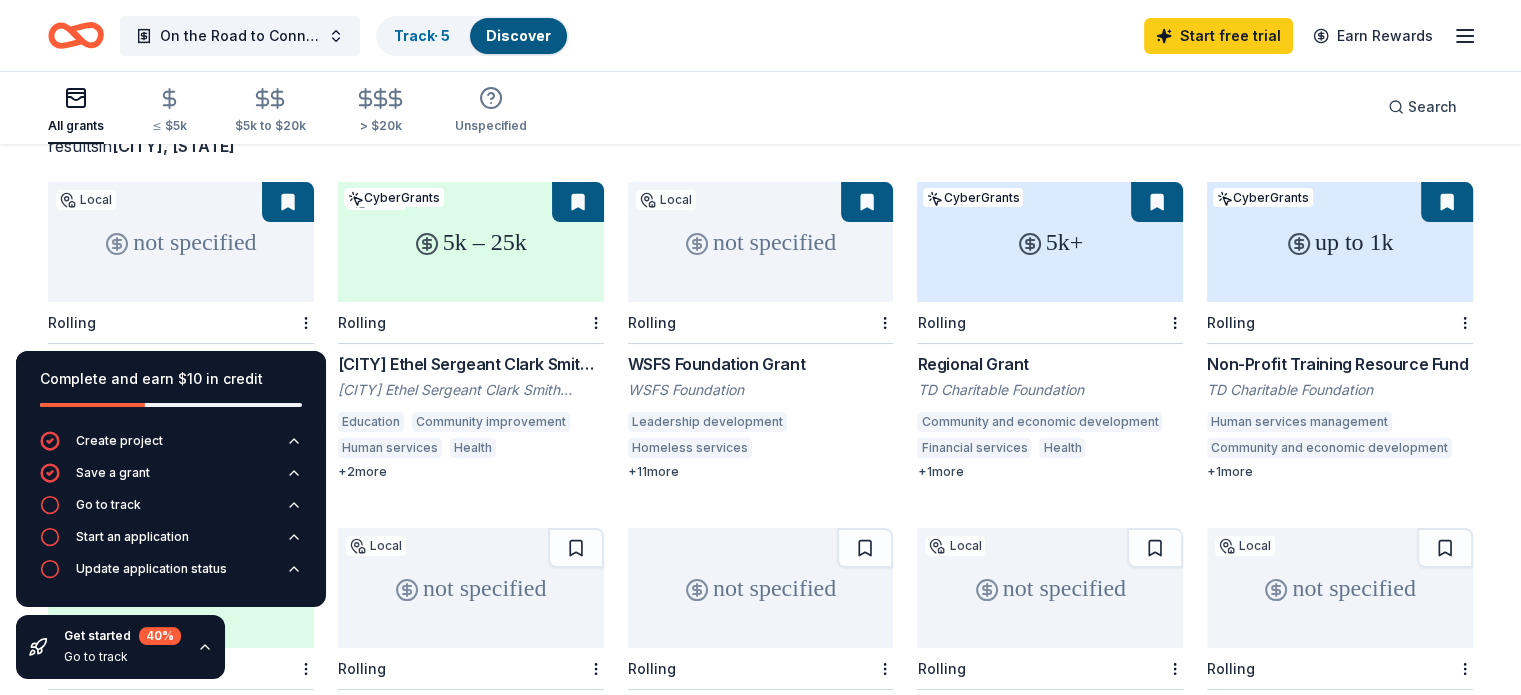 click on "5k – 25k" at bounding box center (471, 242) 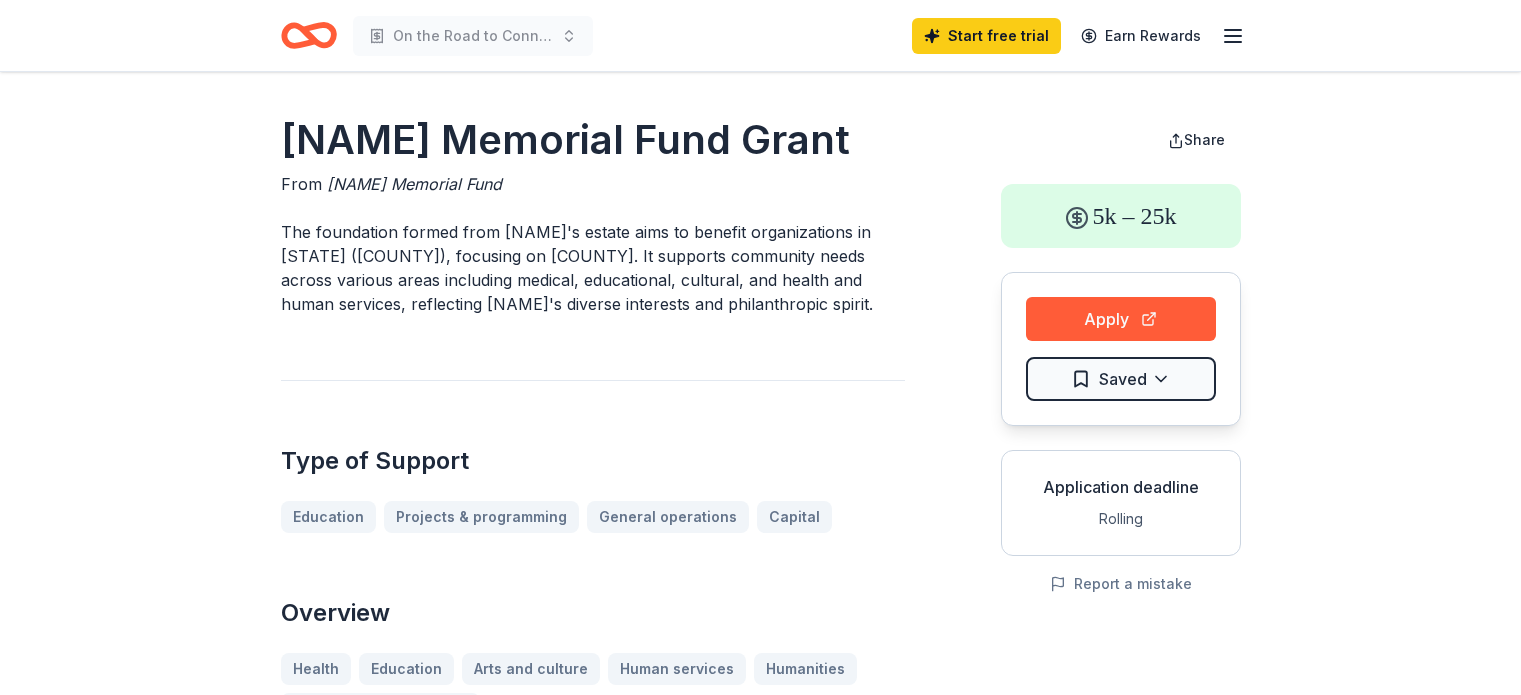 scroll, scrollTop: 0, scrollLeft: 0, axis: both 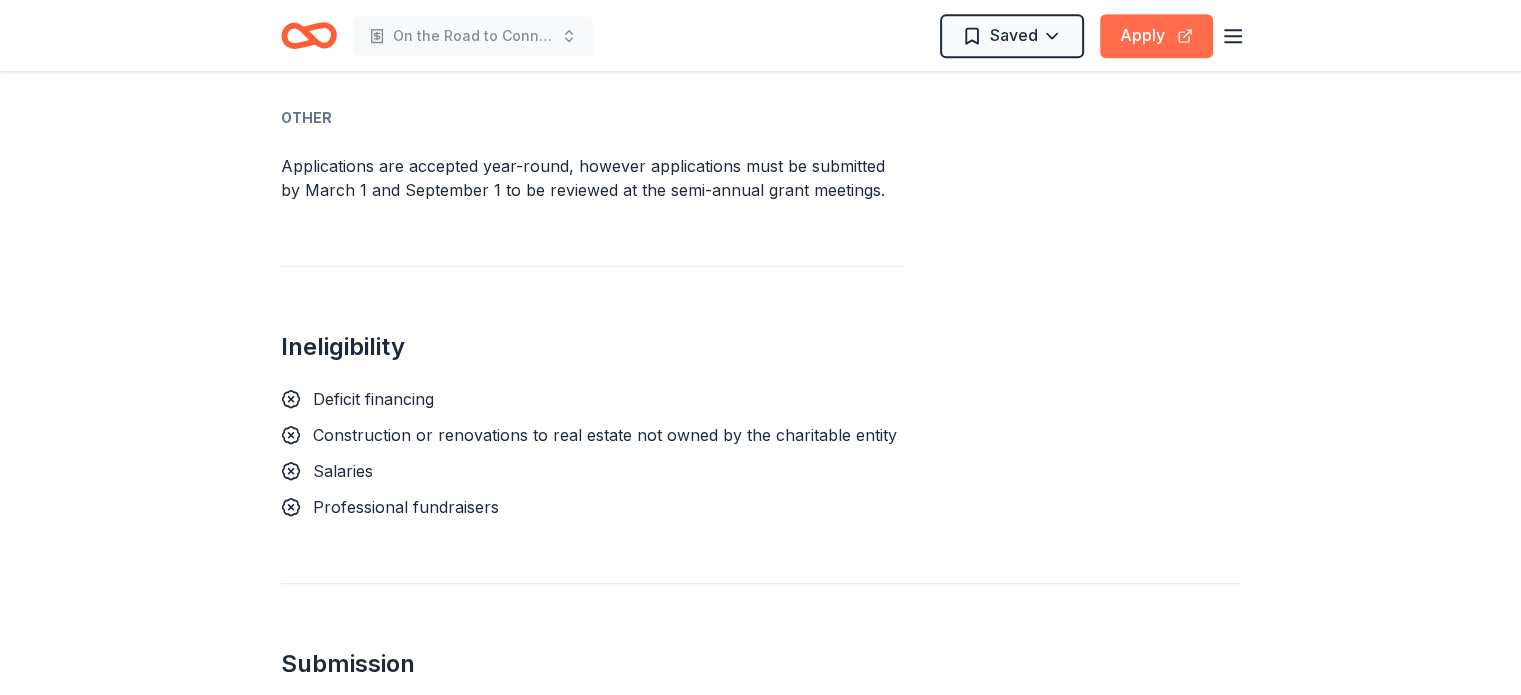 click on "Apply" at bounding box center (1156, 36) 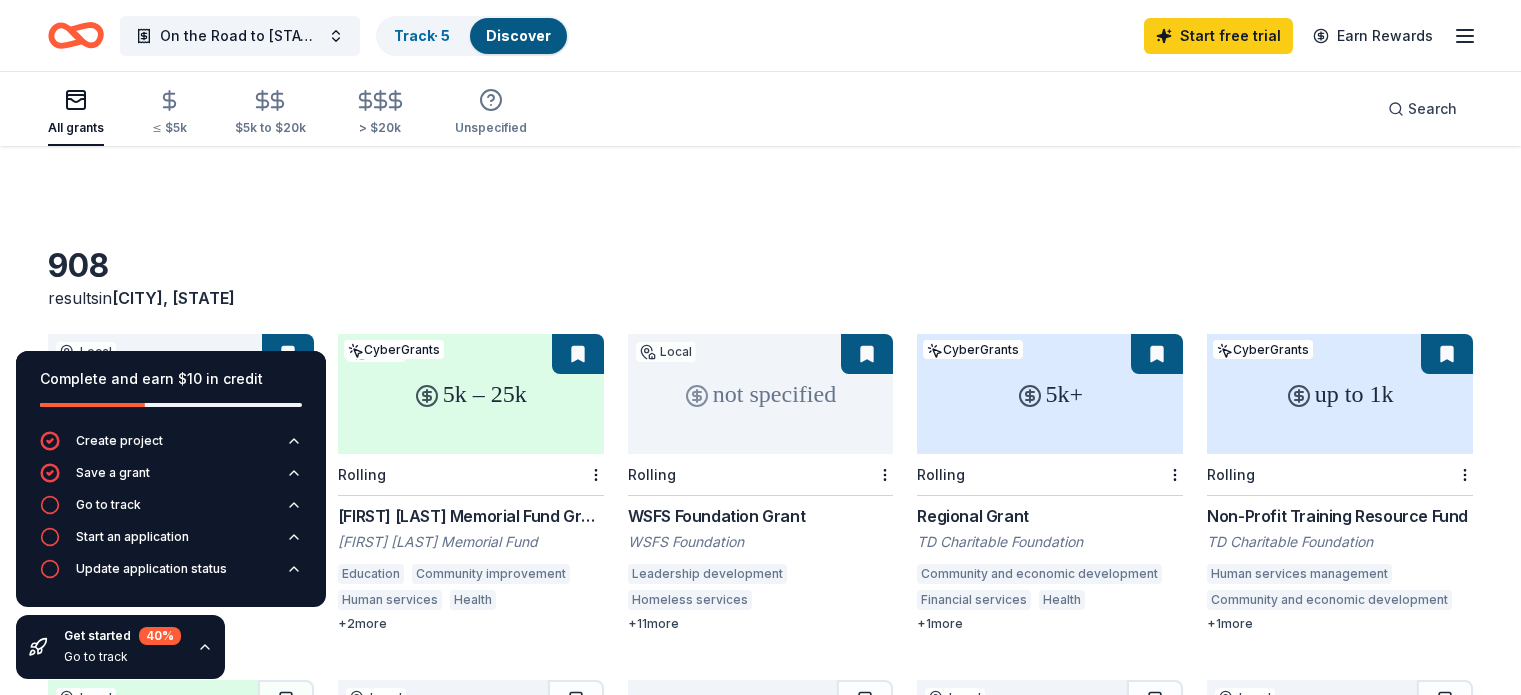 scroll, scrollTop: 152, scrollLeft: 0, axis: vertical 